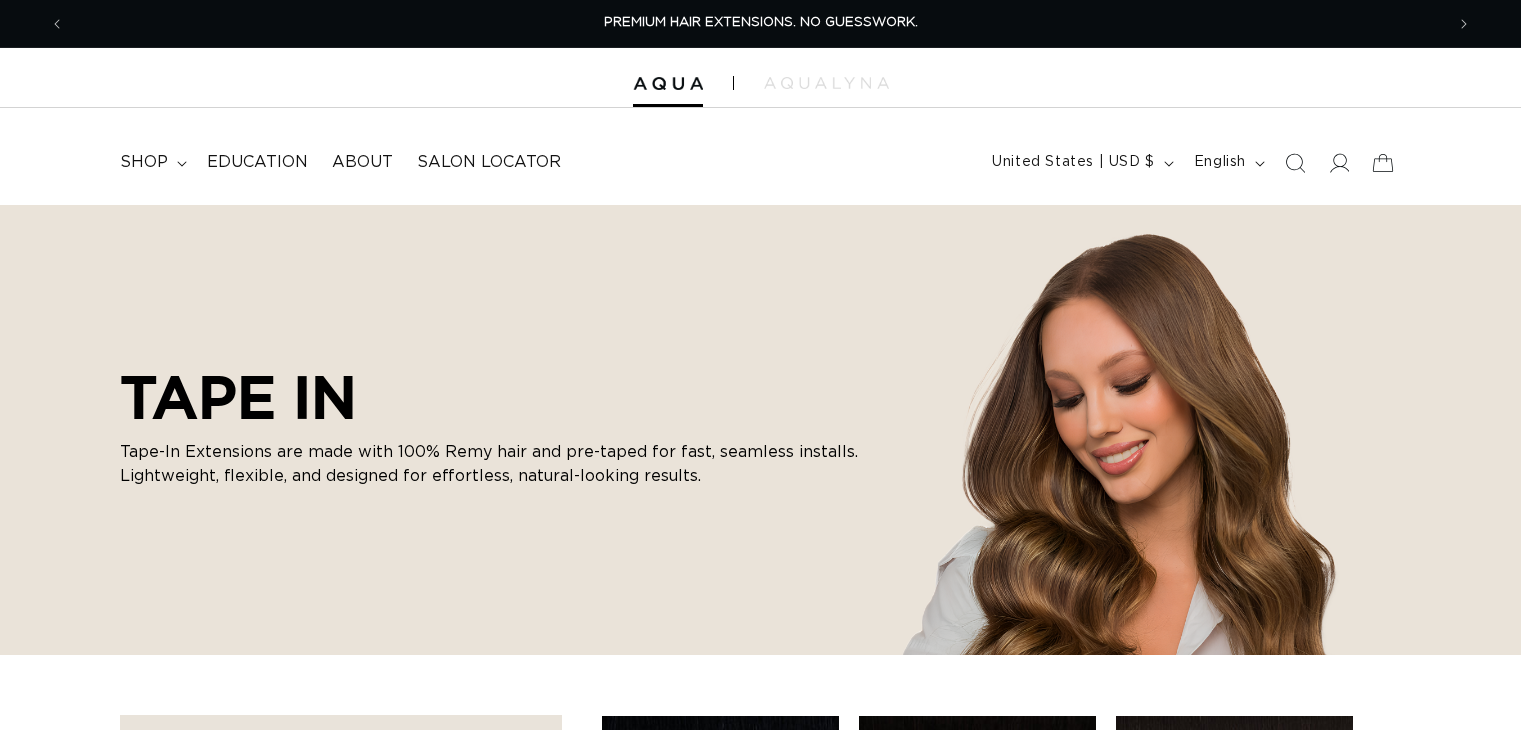 scroll, scrollTop: 0, scrollLeft: 0, axis: both 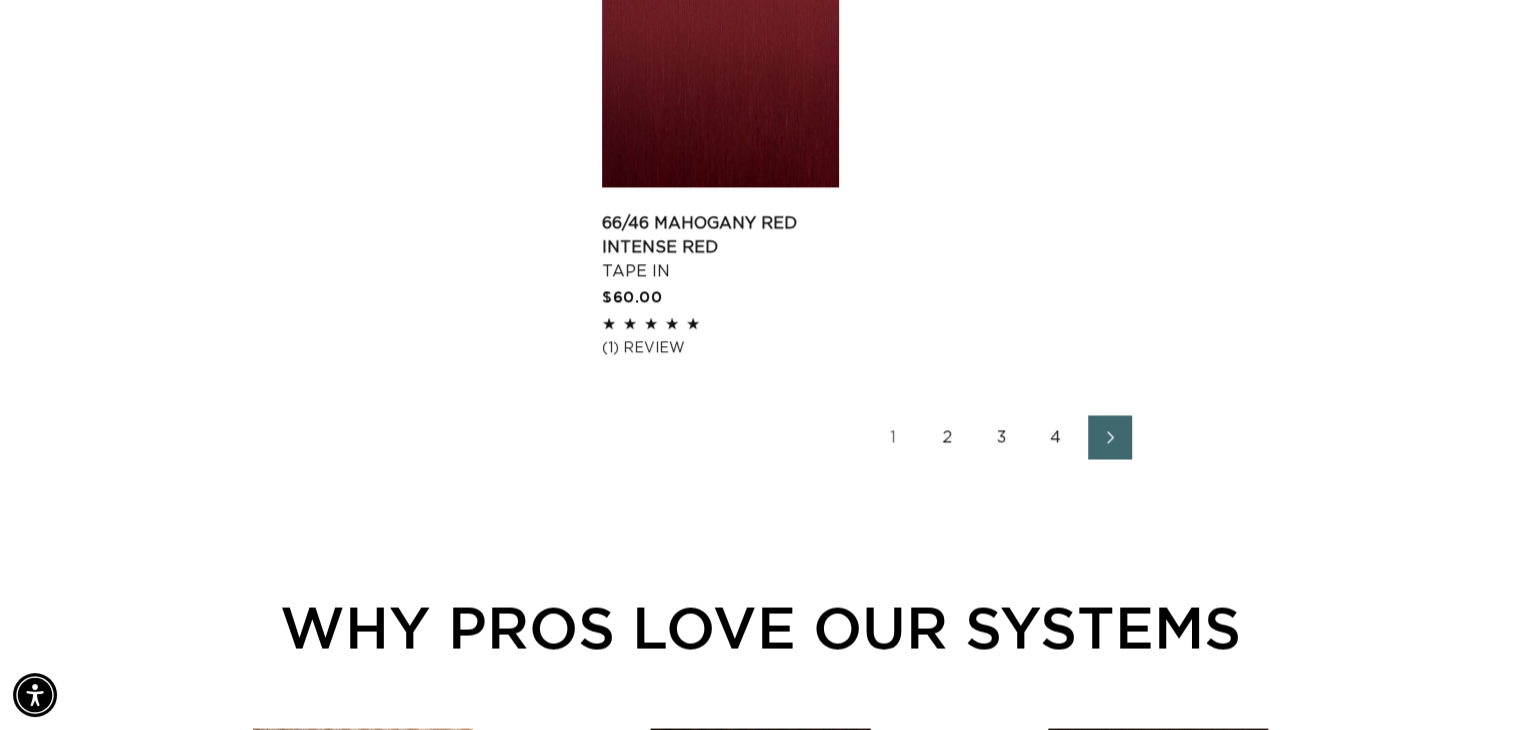 click on "2" at bounding box center (948, 437) 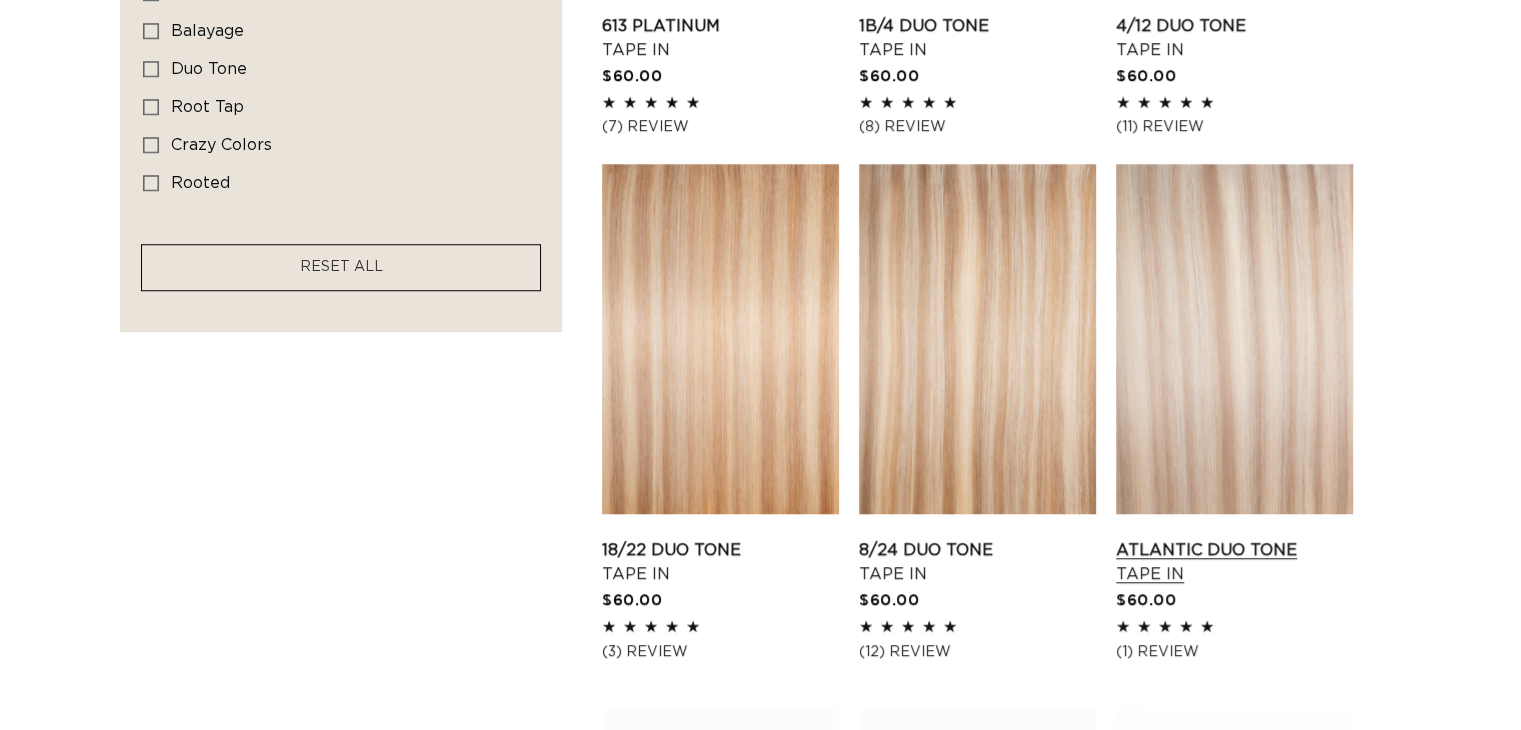 scroll, scrollTop: 1600, scrollLeft: 0, axis: vertical 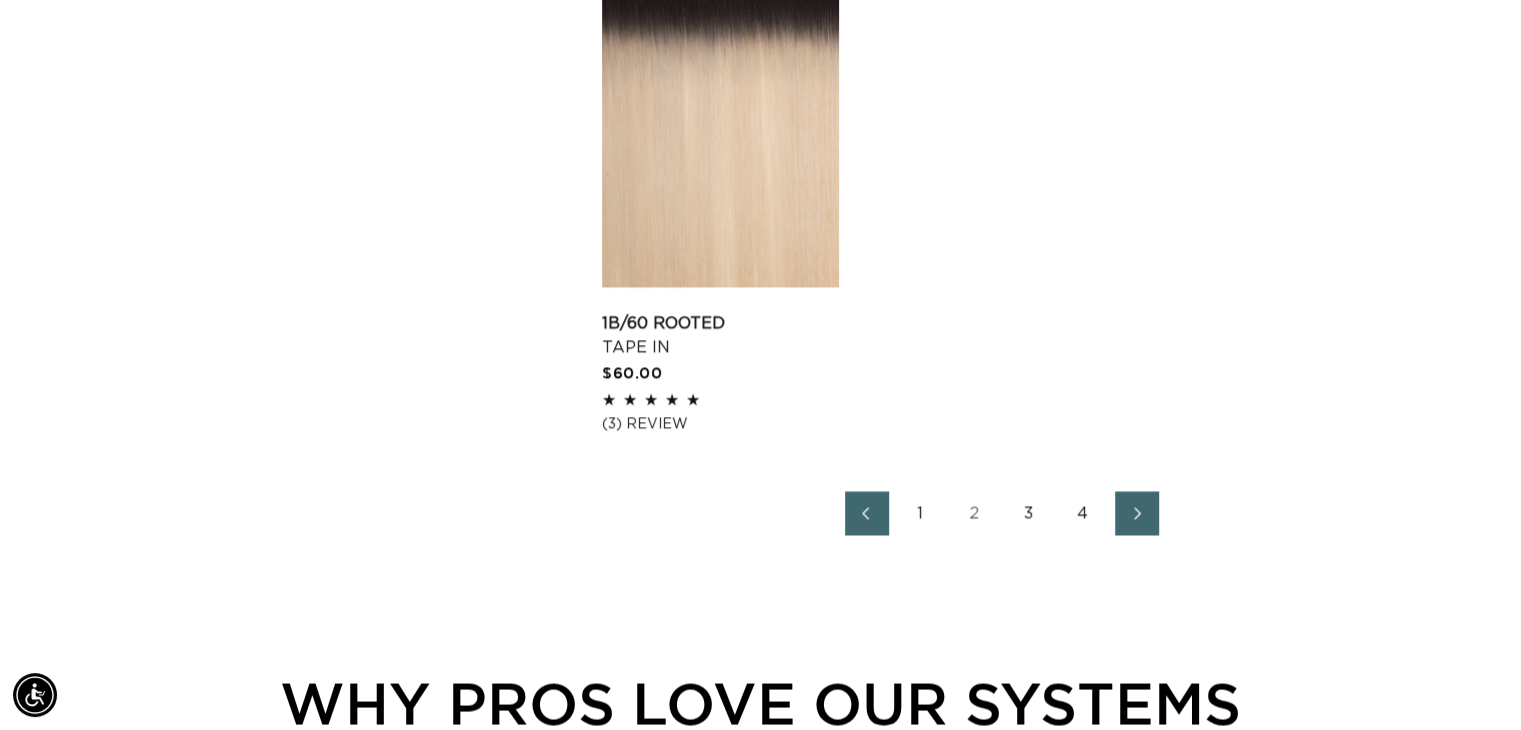 click on "3" at bounding box center (1029, 513) 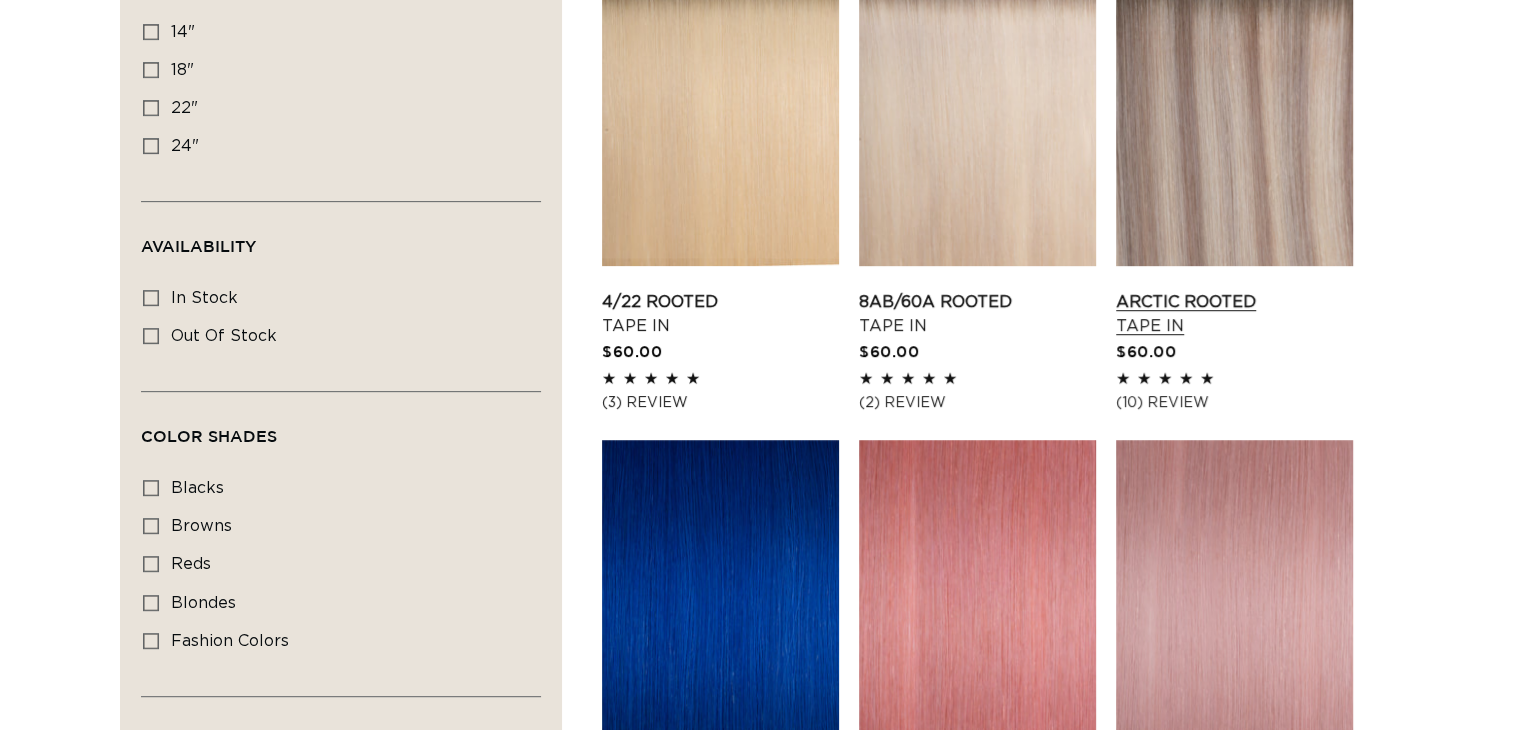 scroll, scrollTop: 800, scrollLeft: 0, axis: vertical 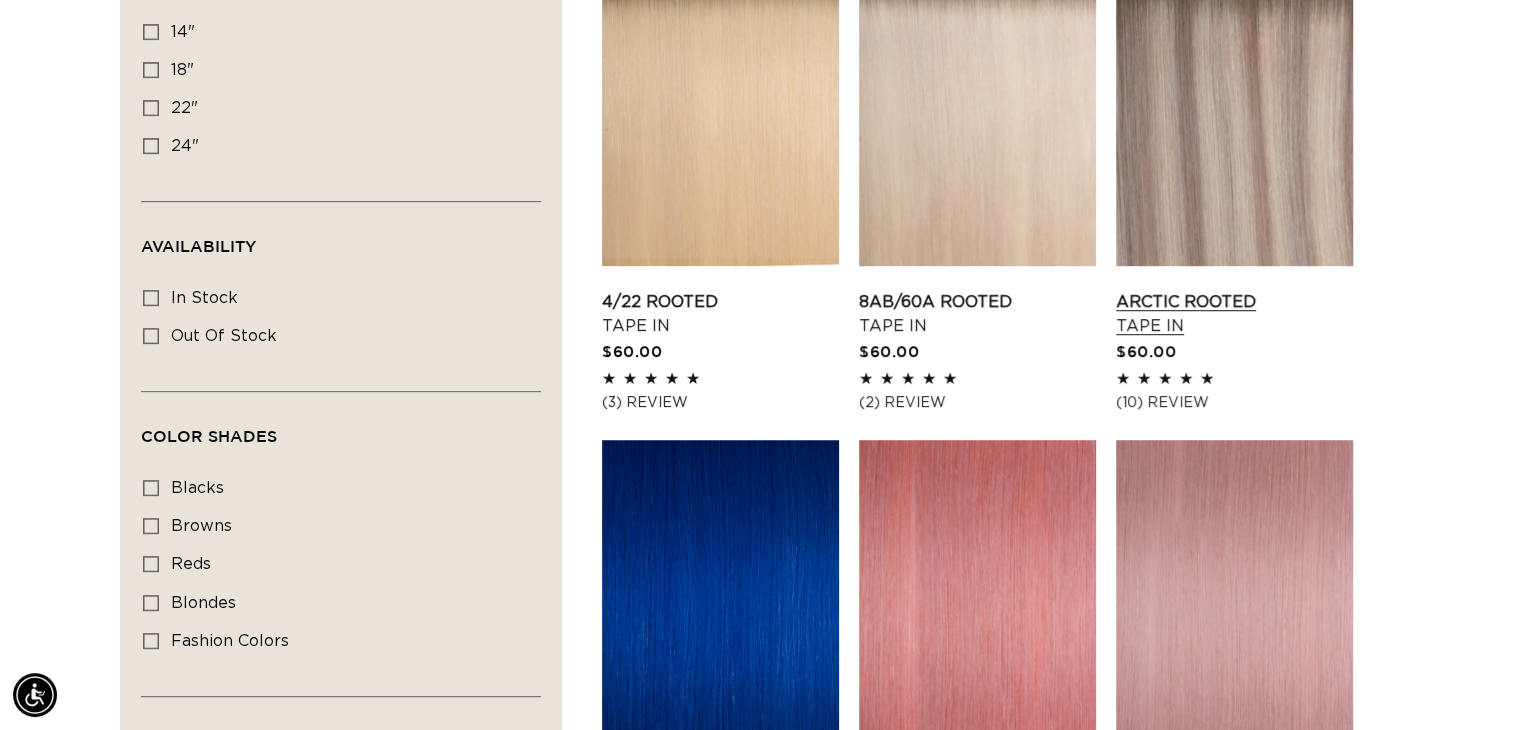 click on "Arctic Rooted
Tape In" at bounding box center (1234, 314) 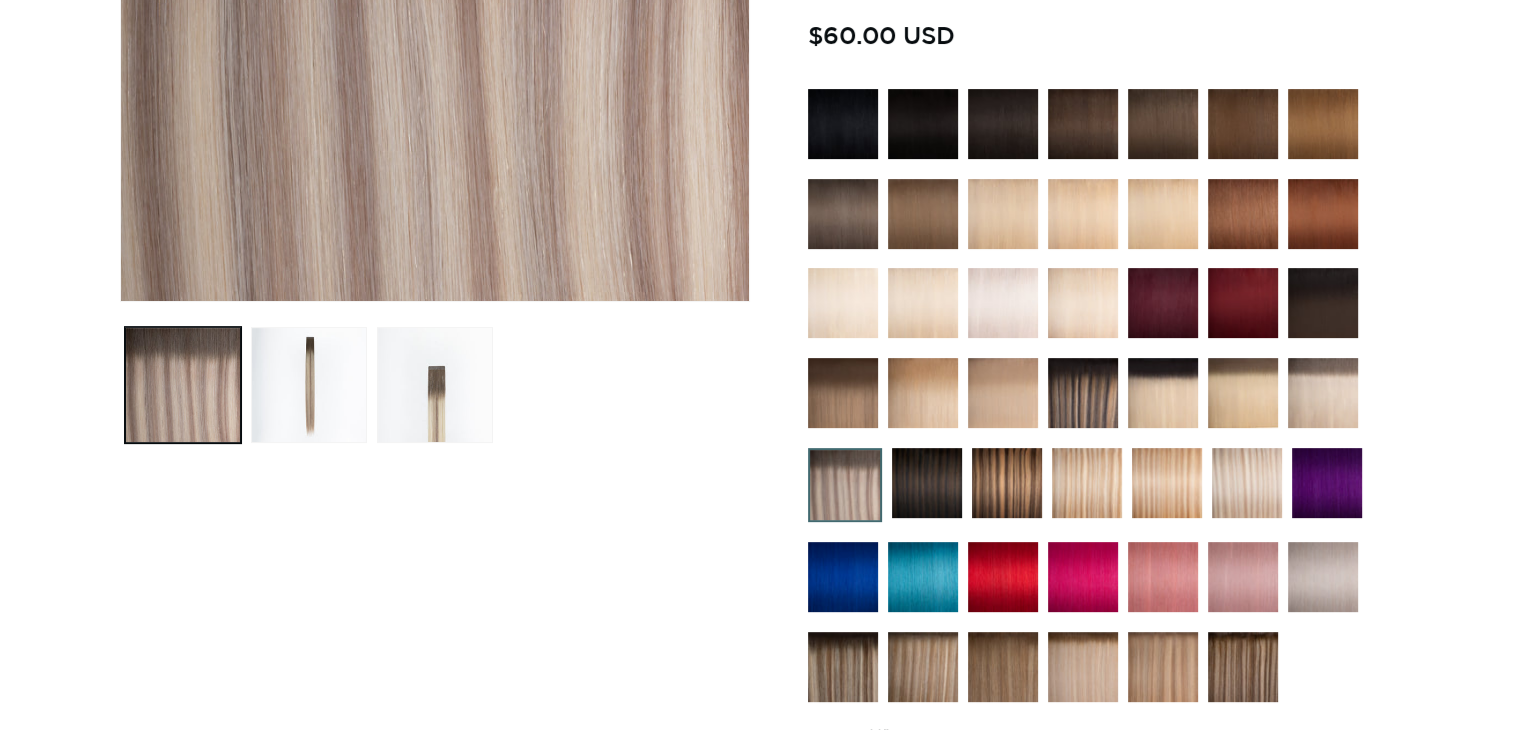 scroll, scrollTop: 1000, scrollLeft: 0, axis: vertical 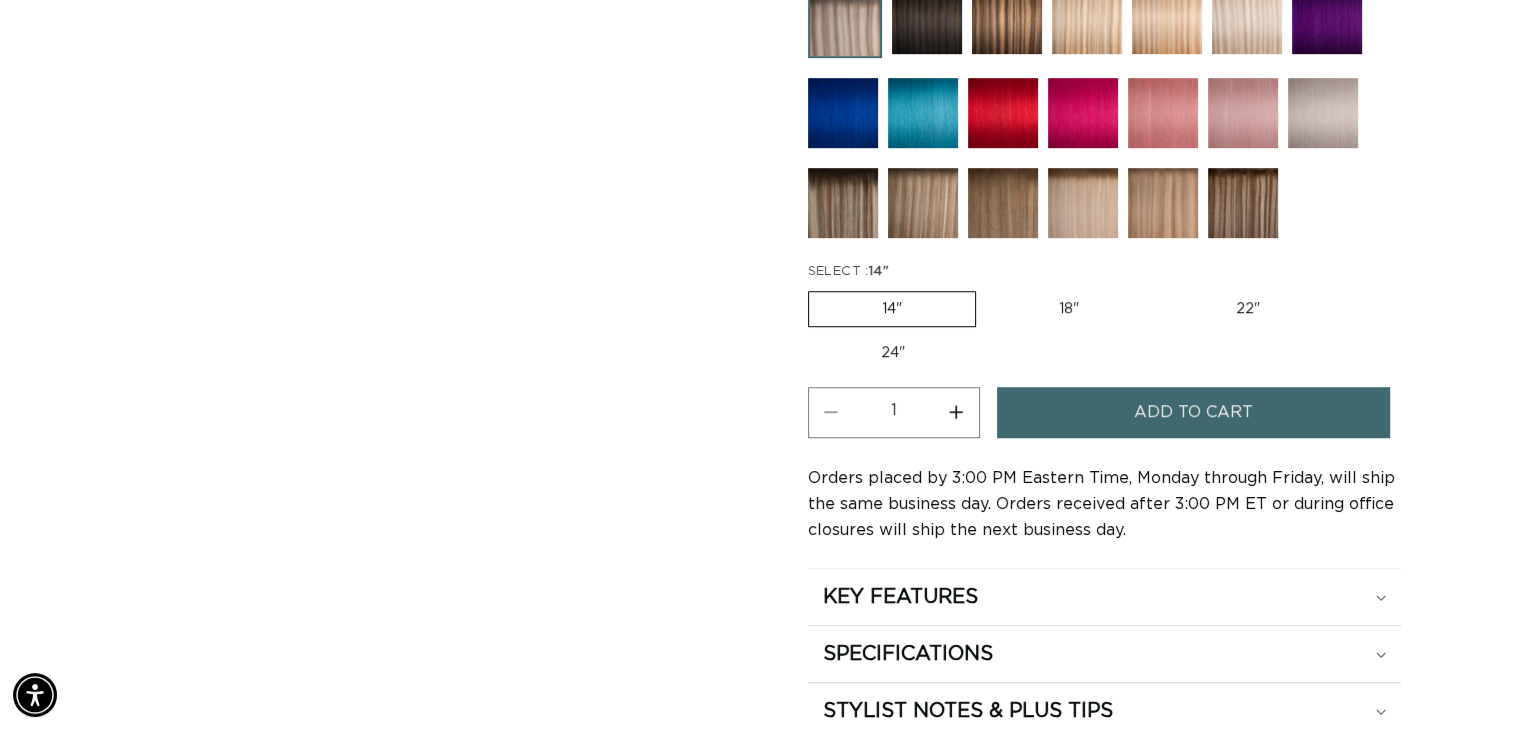 click on "22" Variant sold out or unavailable" at bounding box center (1248, 309) 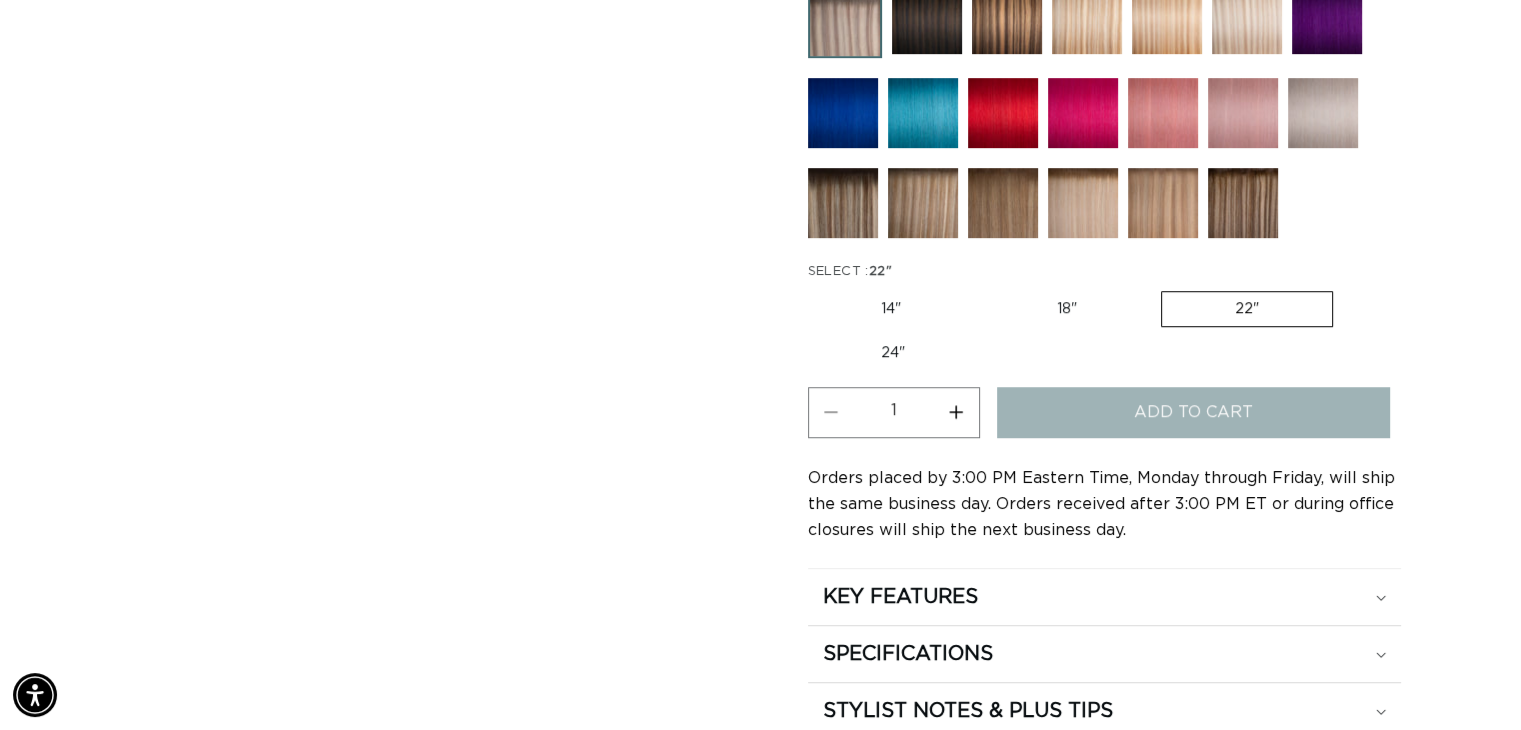 scroll, scrollTop: 0, scrollLeft: 1379, axis: horizontal 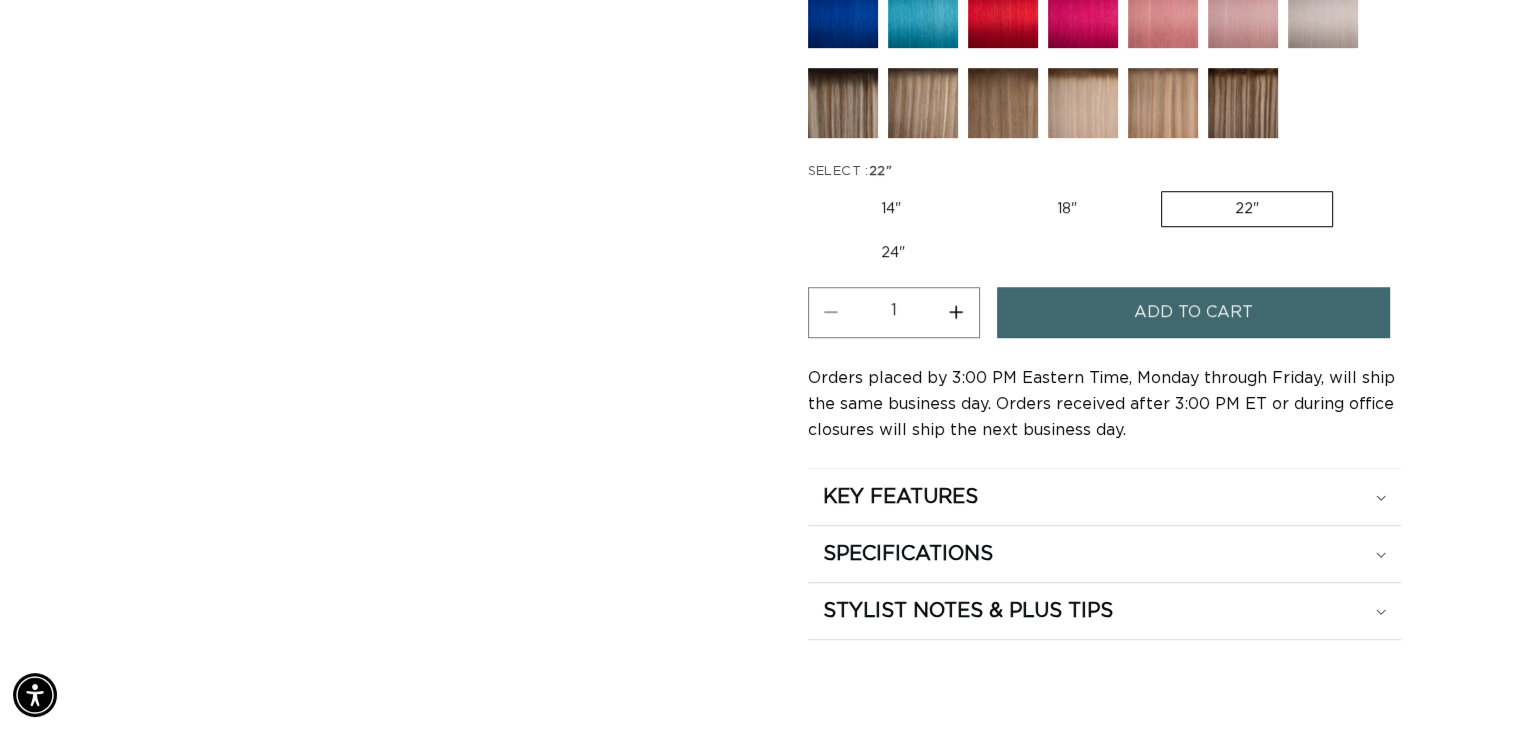click on "Add to cart" at bounding box center (1194, 312) 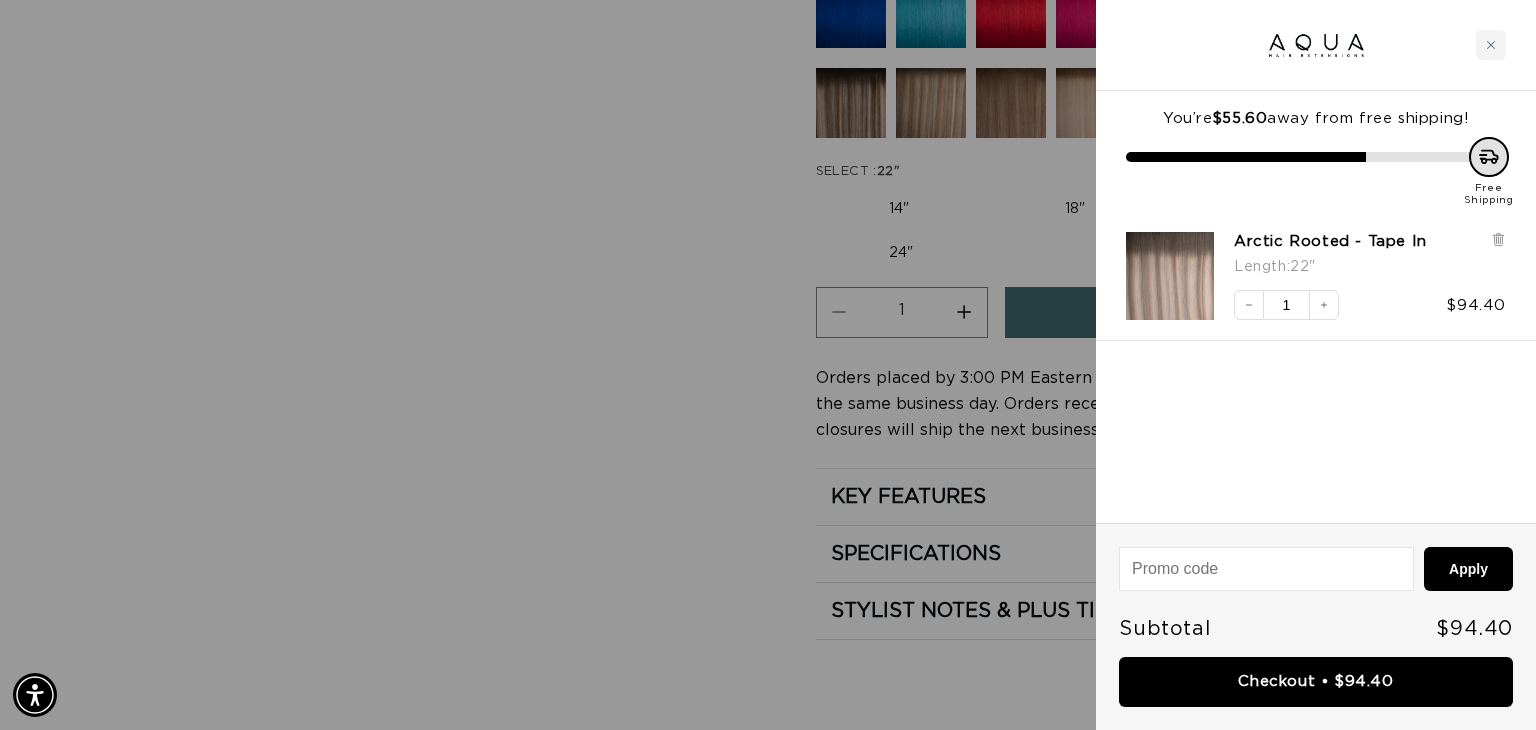 scroll, scrollTop: 0, scrollLeft: 2788, axis: horizontal 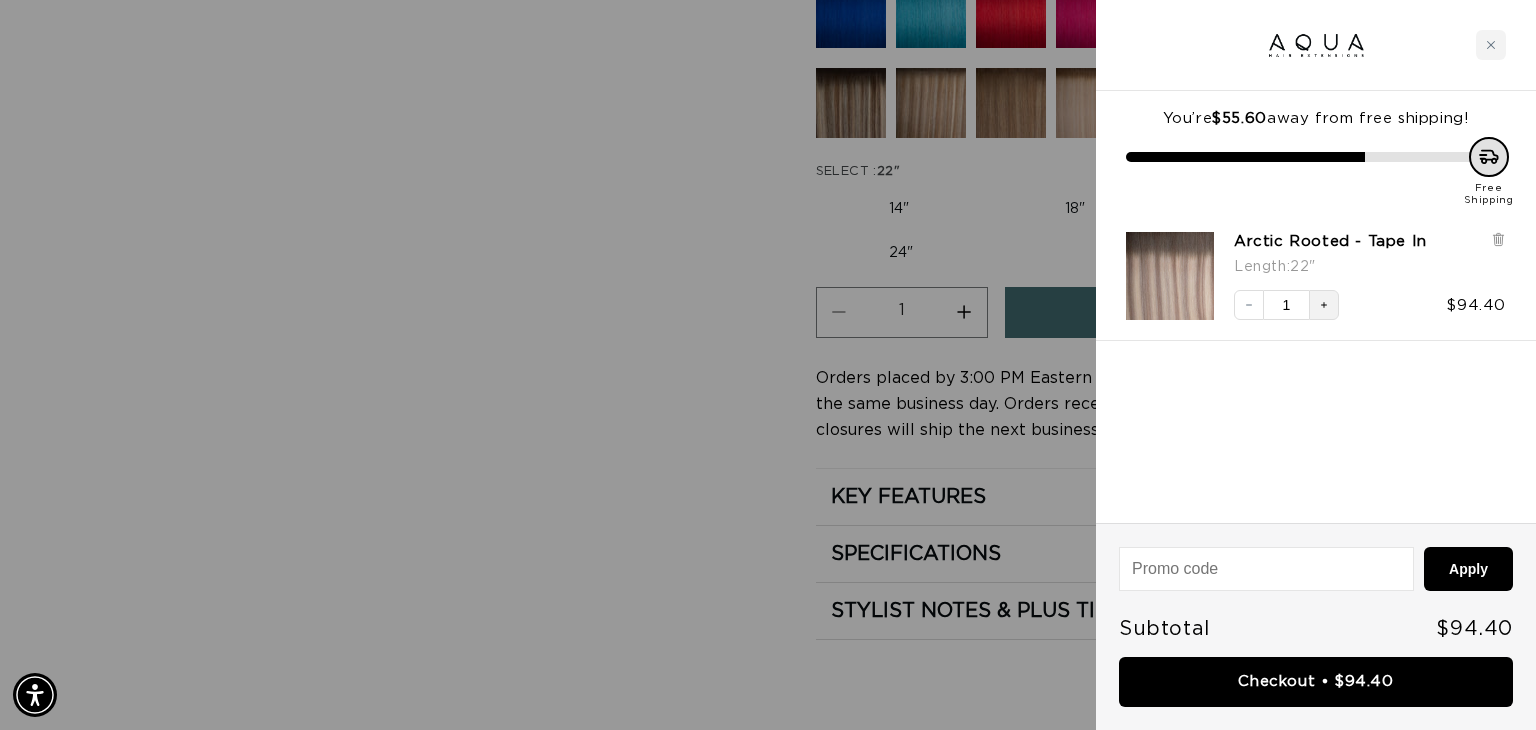 click on "Increase quantity" at bounding box center [1324, 305] 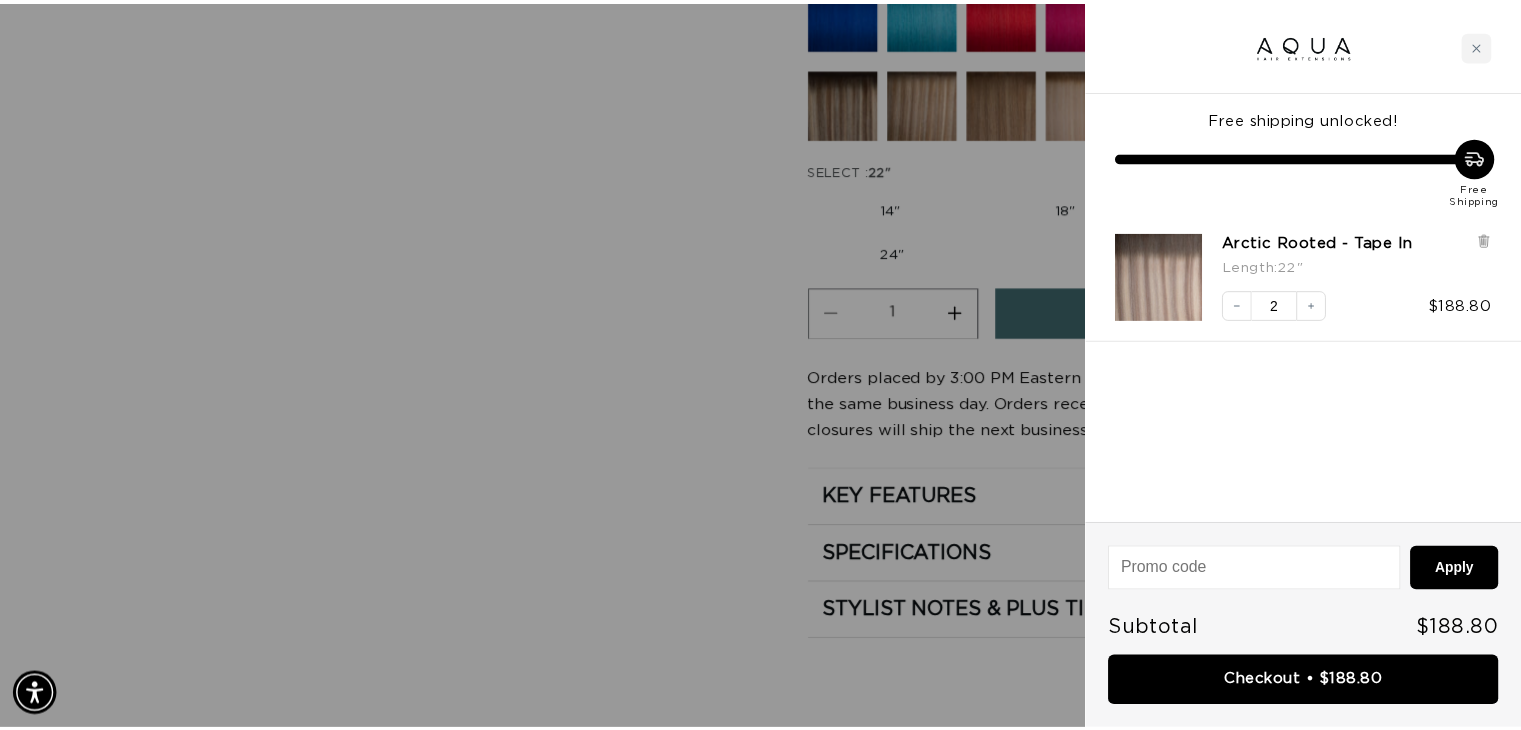 scroll, scrollTop: 0, scrollLeft: 0, axis: both 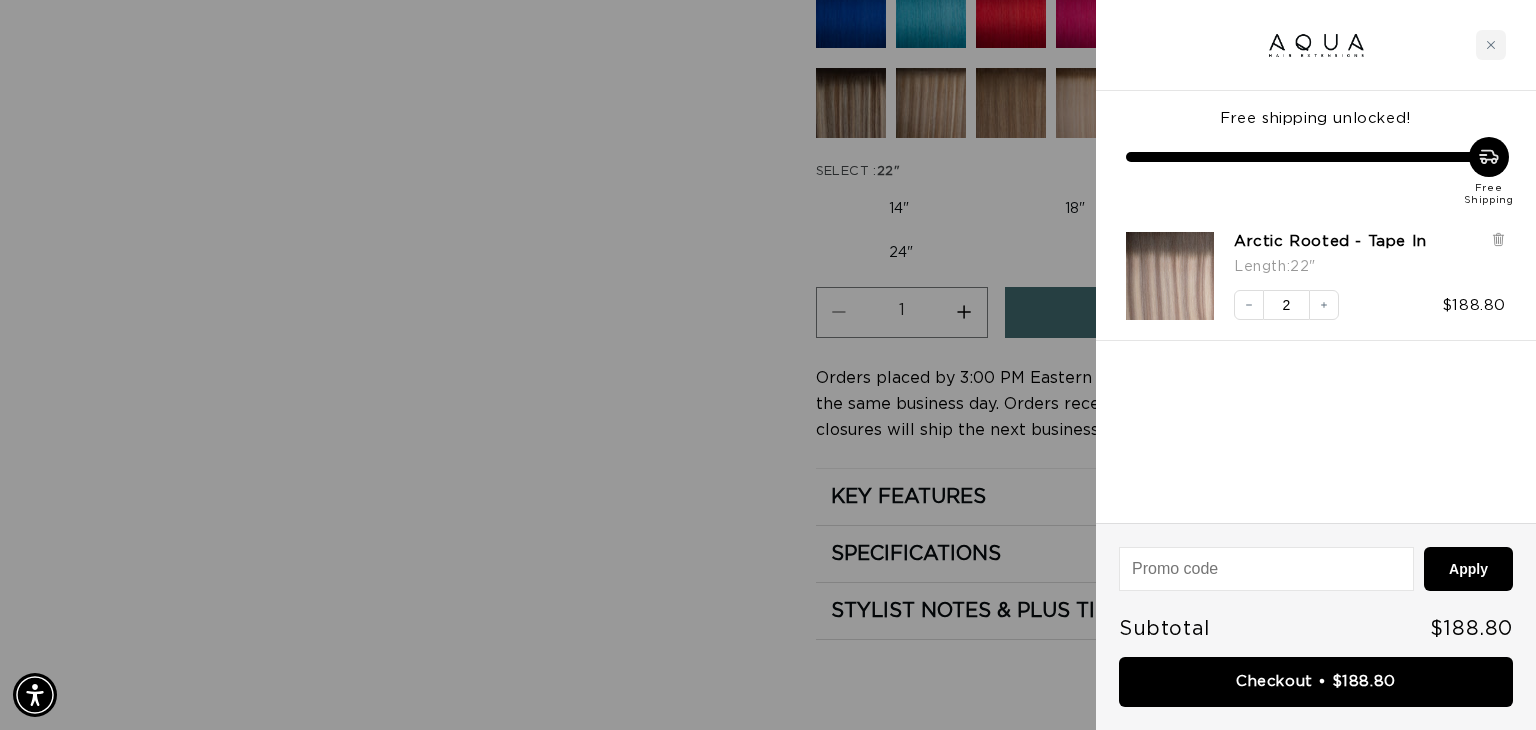 click at bounding box center (768, 365) 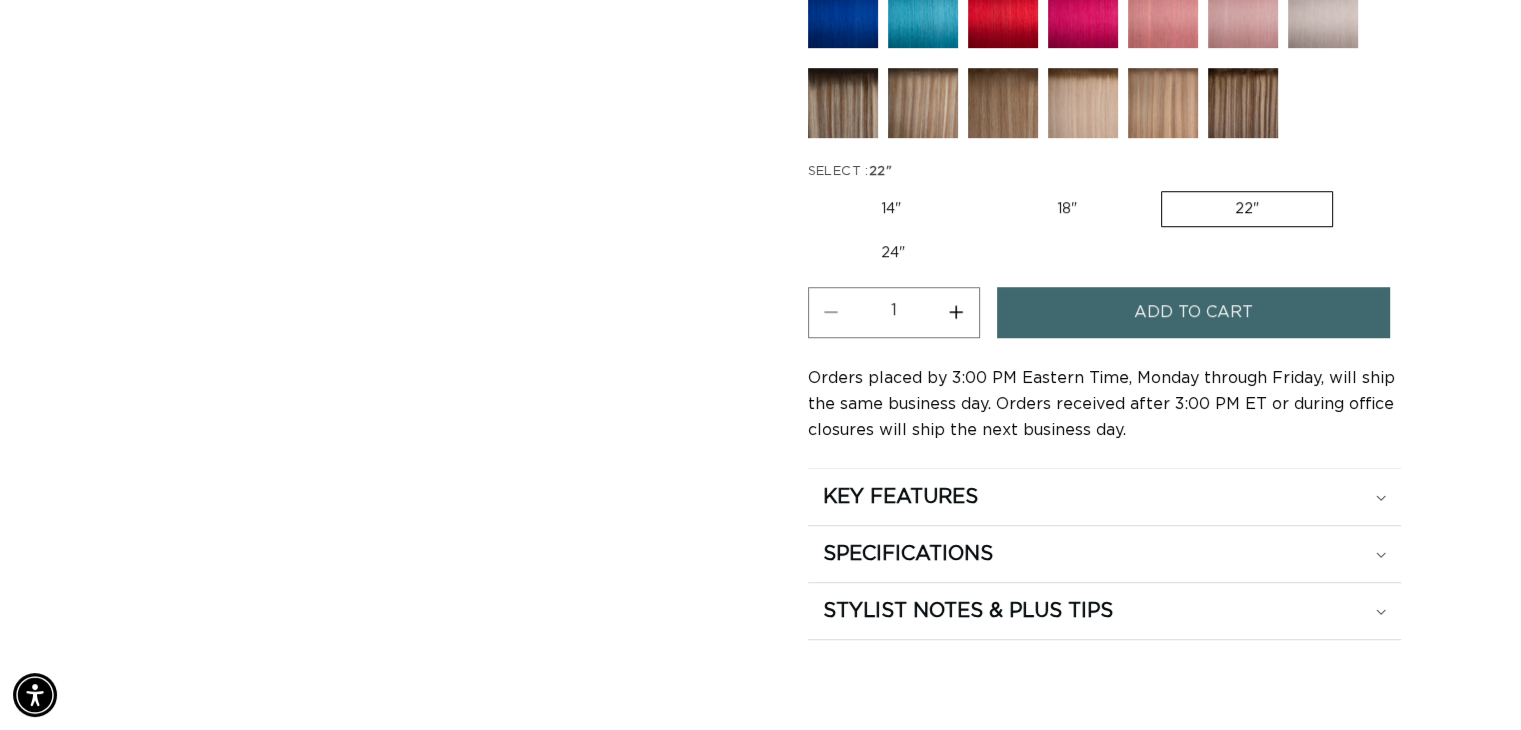 scroll, scrollTop: 0, scrollLeft: 1379, axis: horizontal 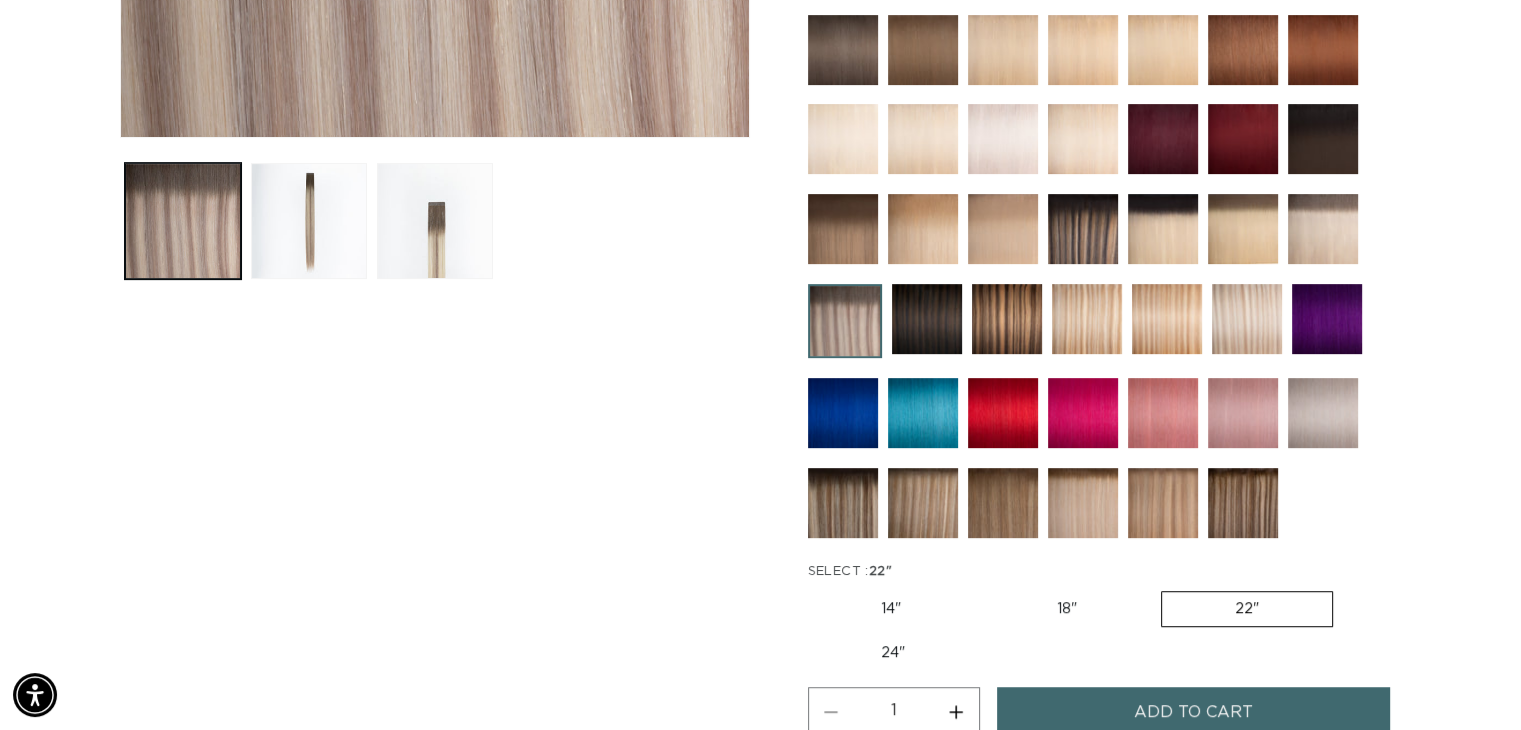click at bounding box center [923, 503] 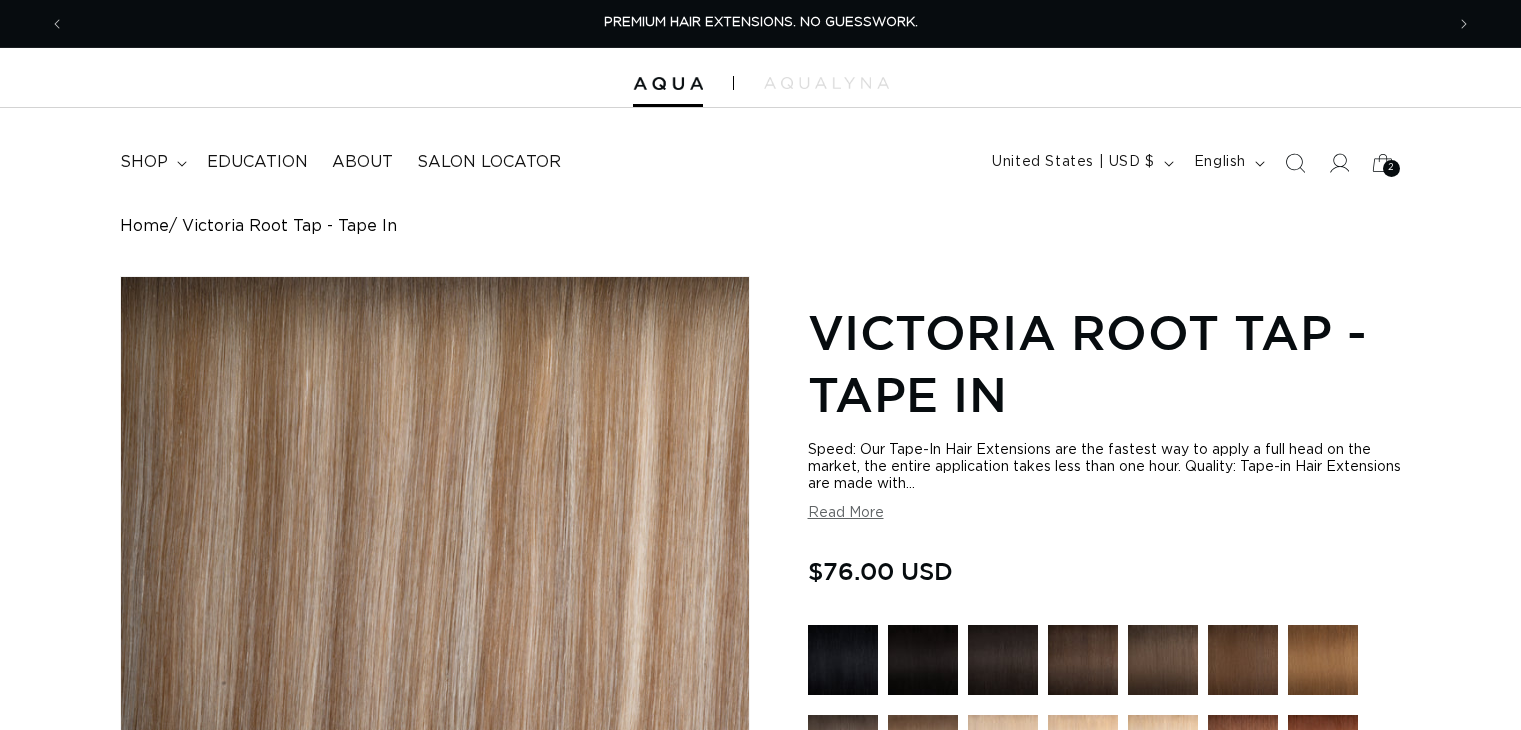 click on "22" Variant sold out or unavailable" at bounding box center [1071, 1309] 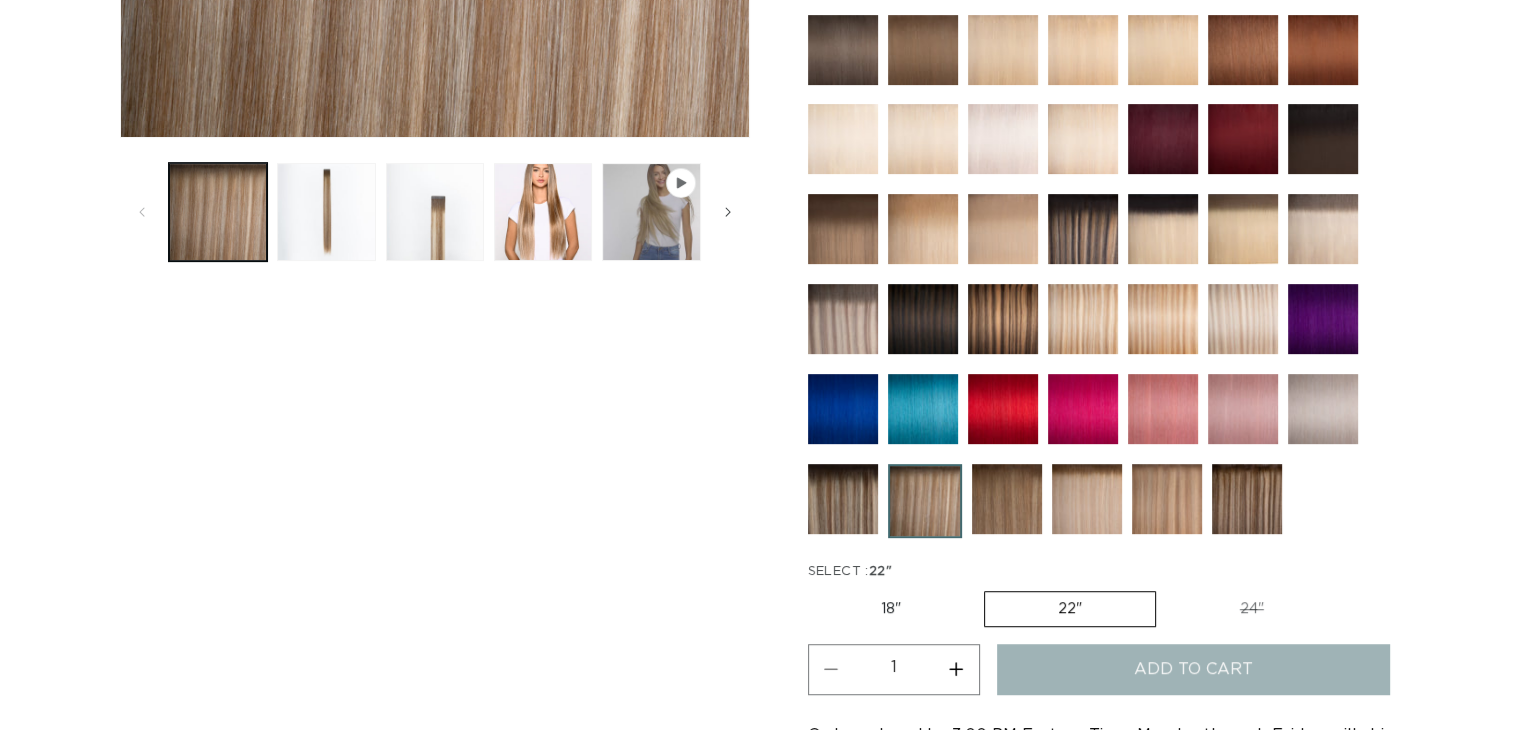 scroll, scrollTop: 700, scrollLeft: 0, axis: vertical 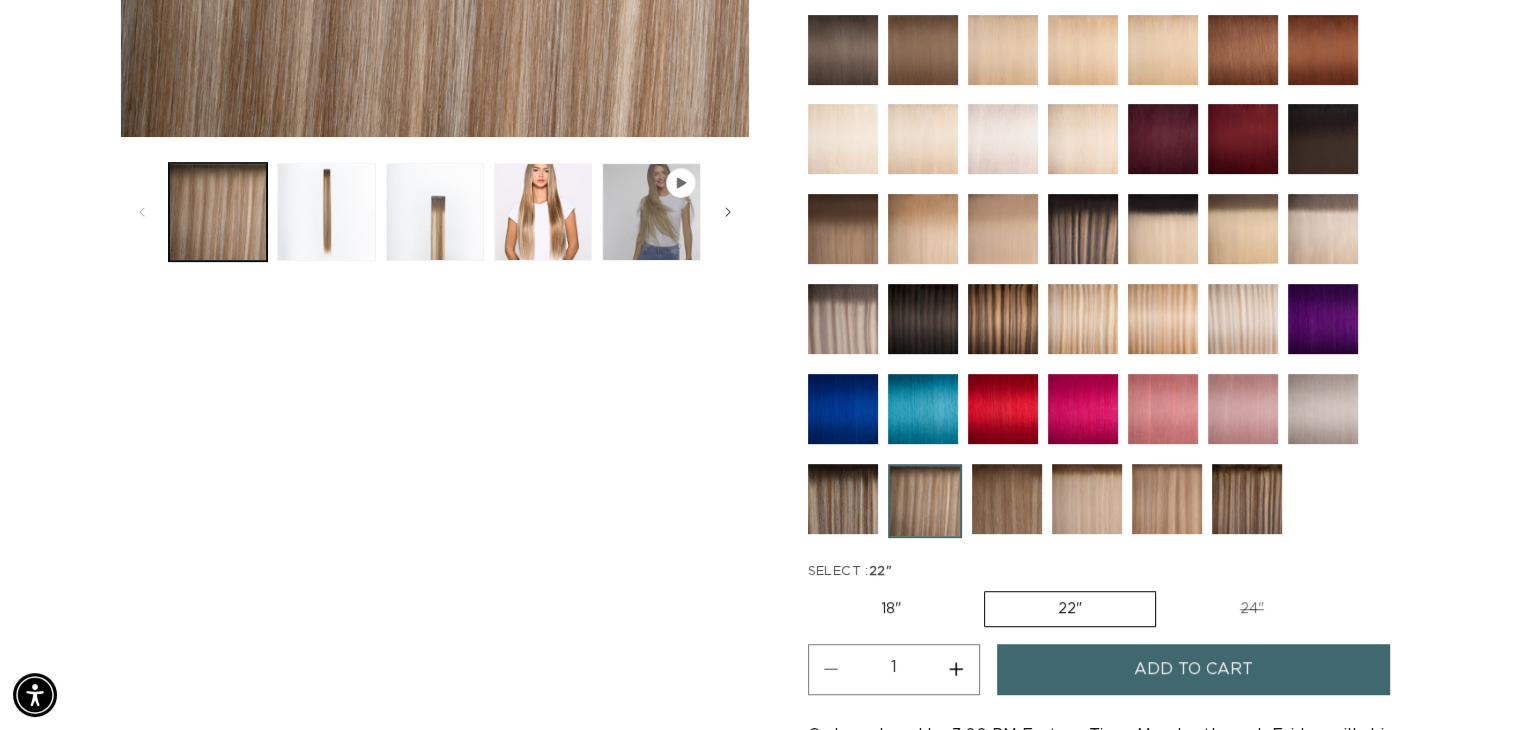 click on "Increase quantity for Victoria Root Tap - Tape In" at bounding box center [956, 669] 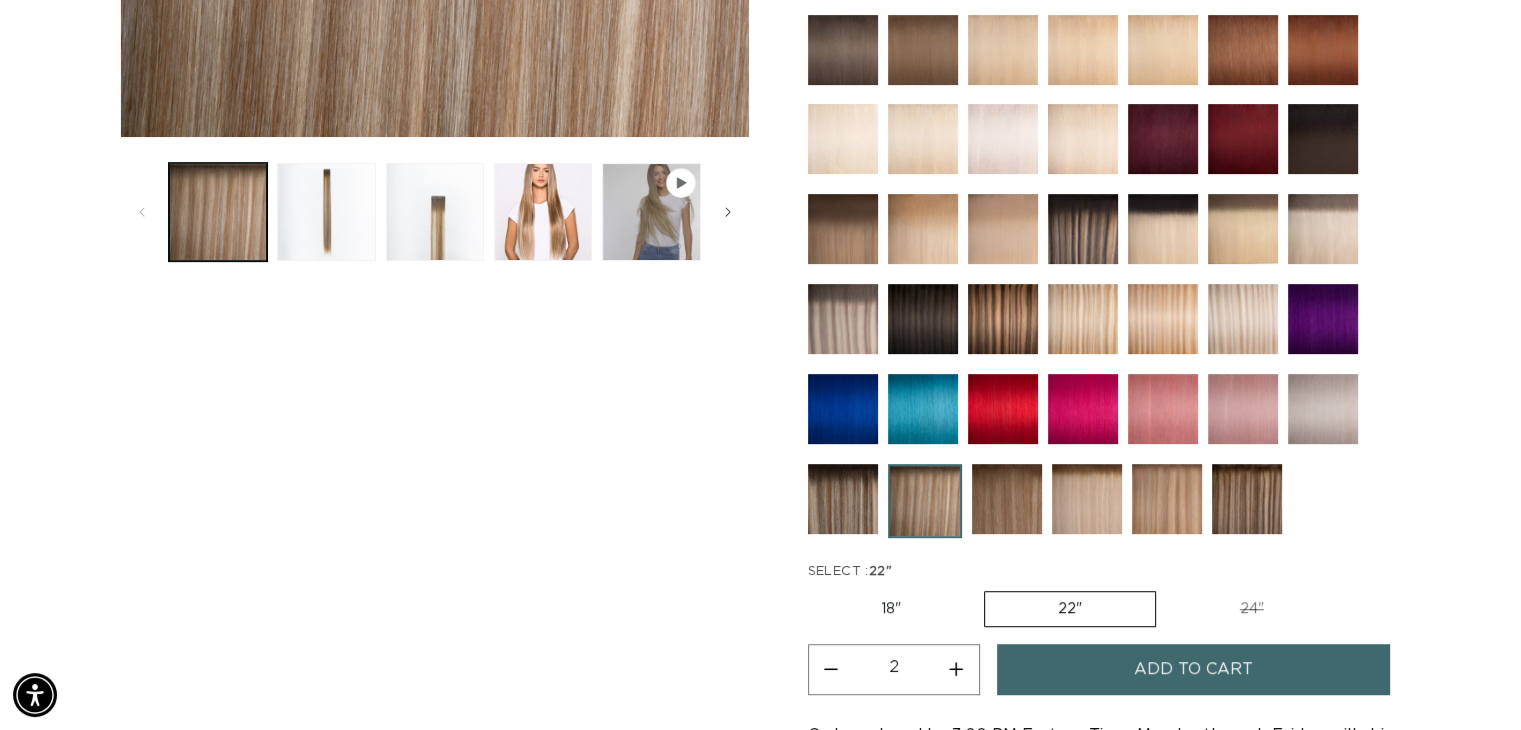 click on "Add to cart" at bounding box center [1193, 669] 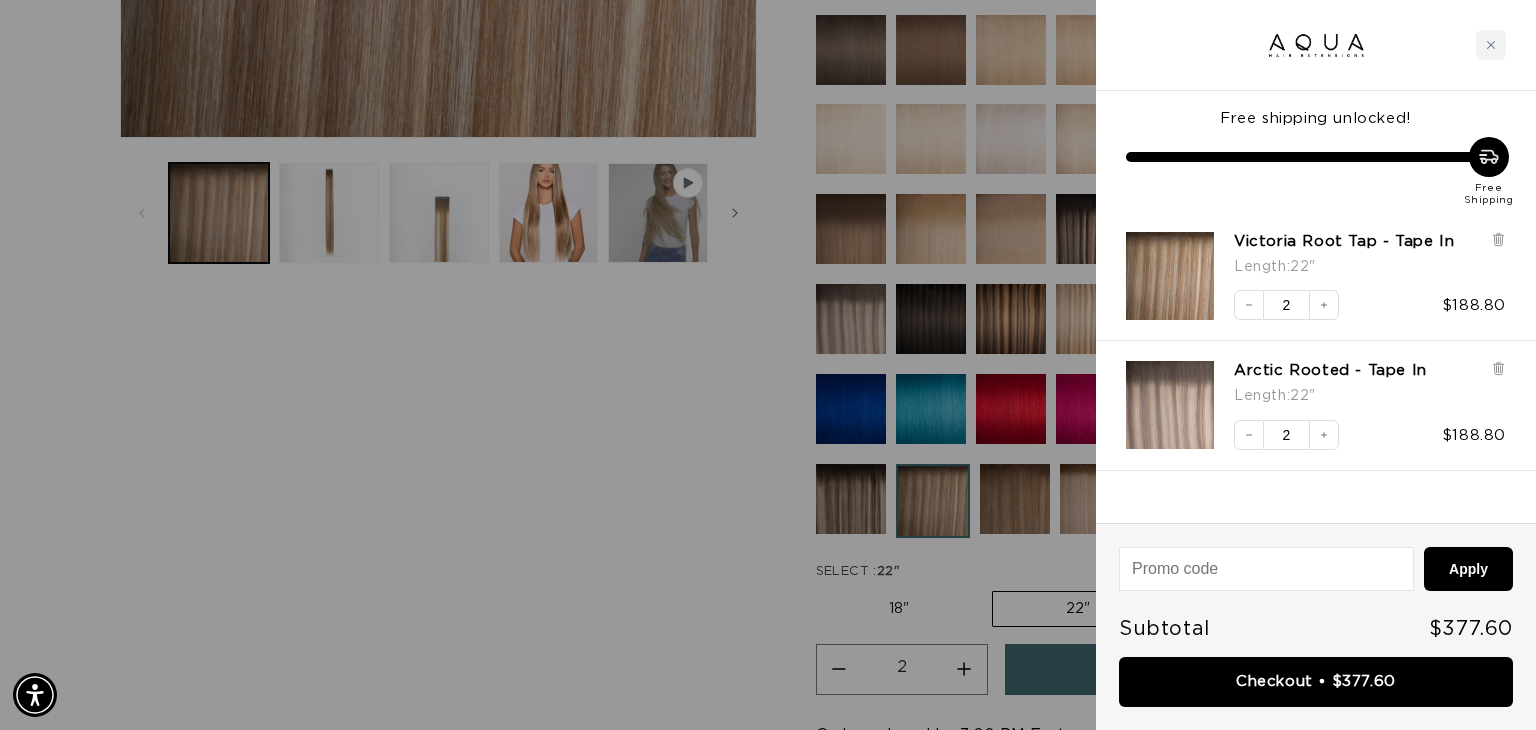 scroll, scrollTop: 0, scrollLeft: 0, axis: both 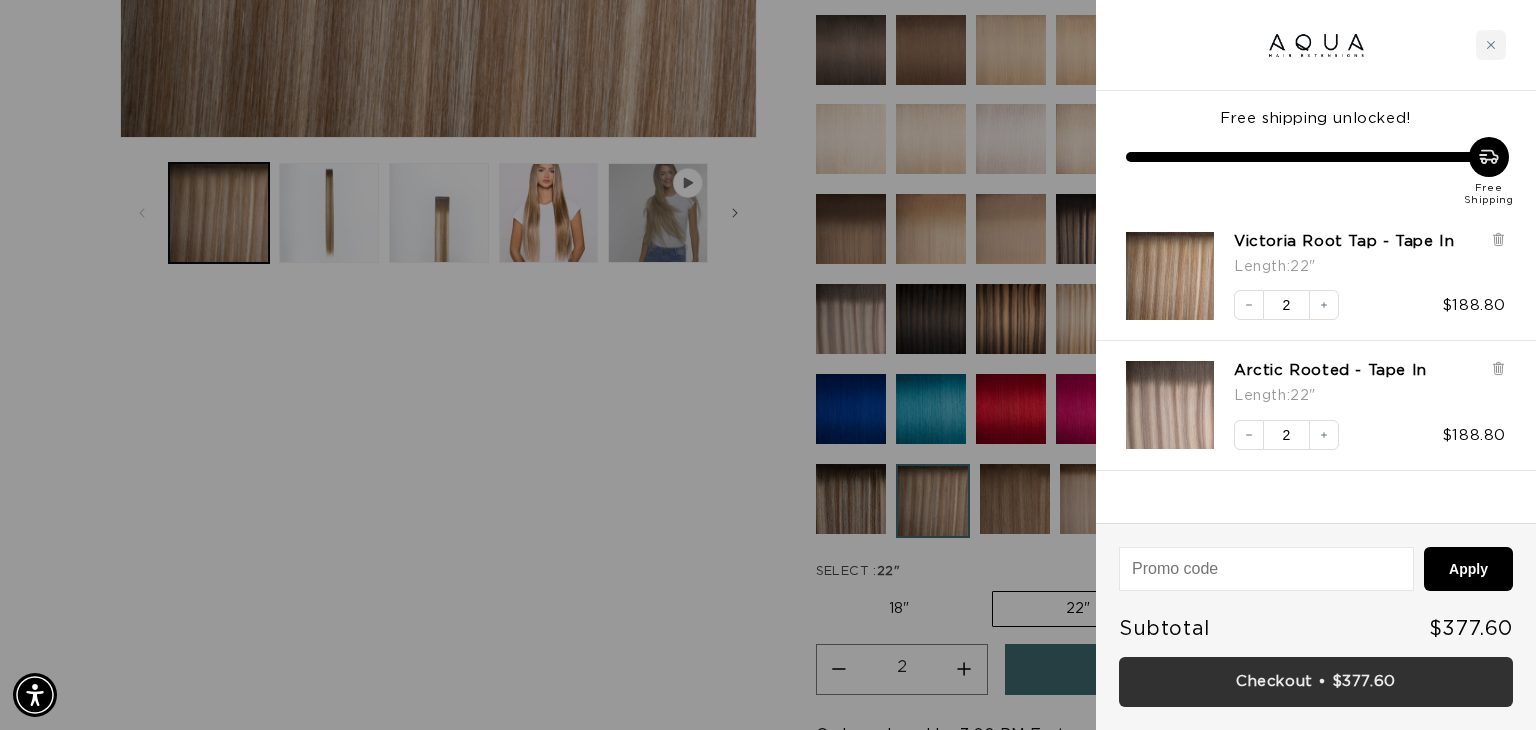 click on "Checkout • $377.60" at bounding box center (1316, 682) 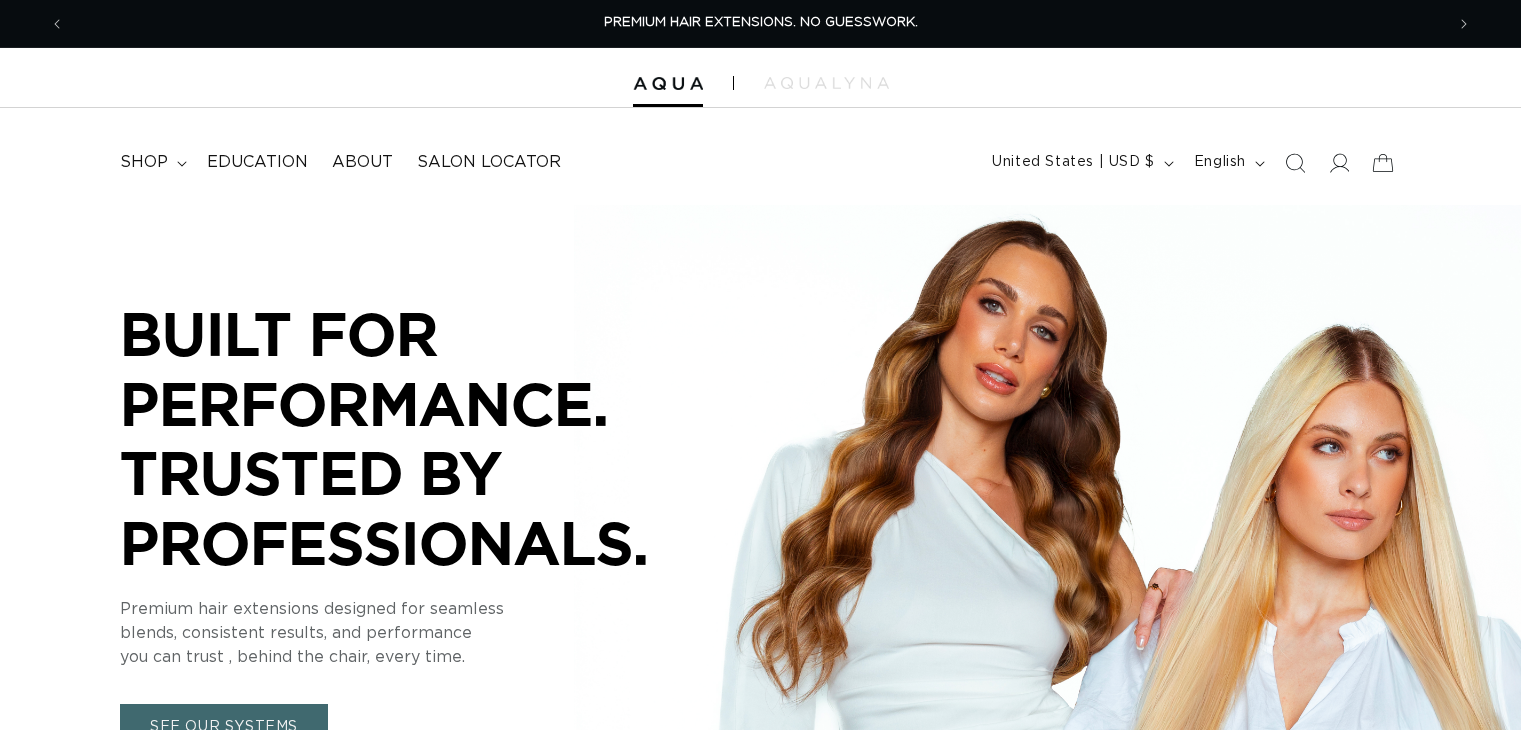scroll, scrollTop: 0, scrollLeft: 0, axis: both 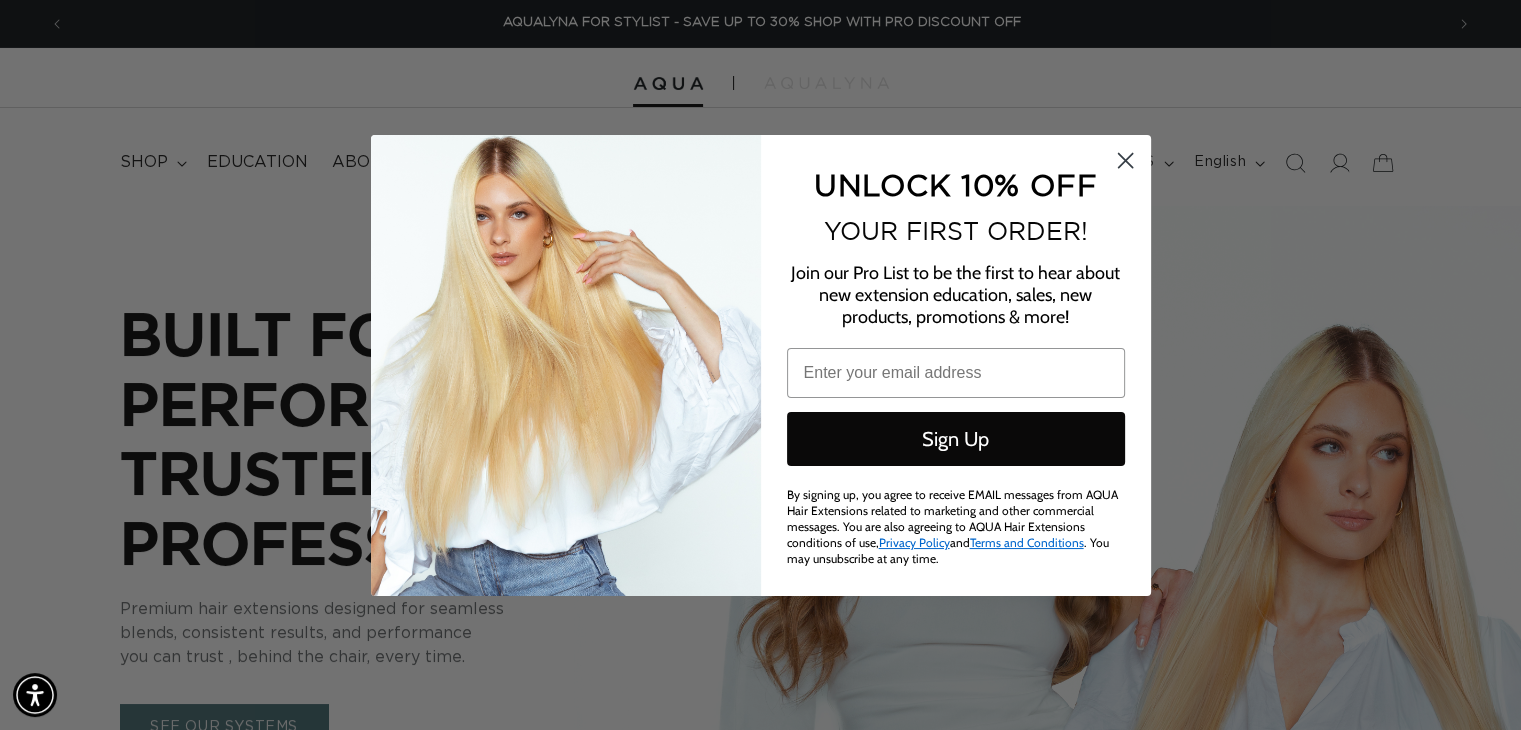 click 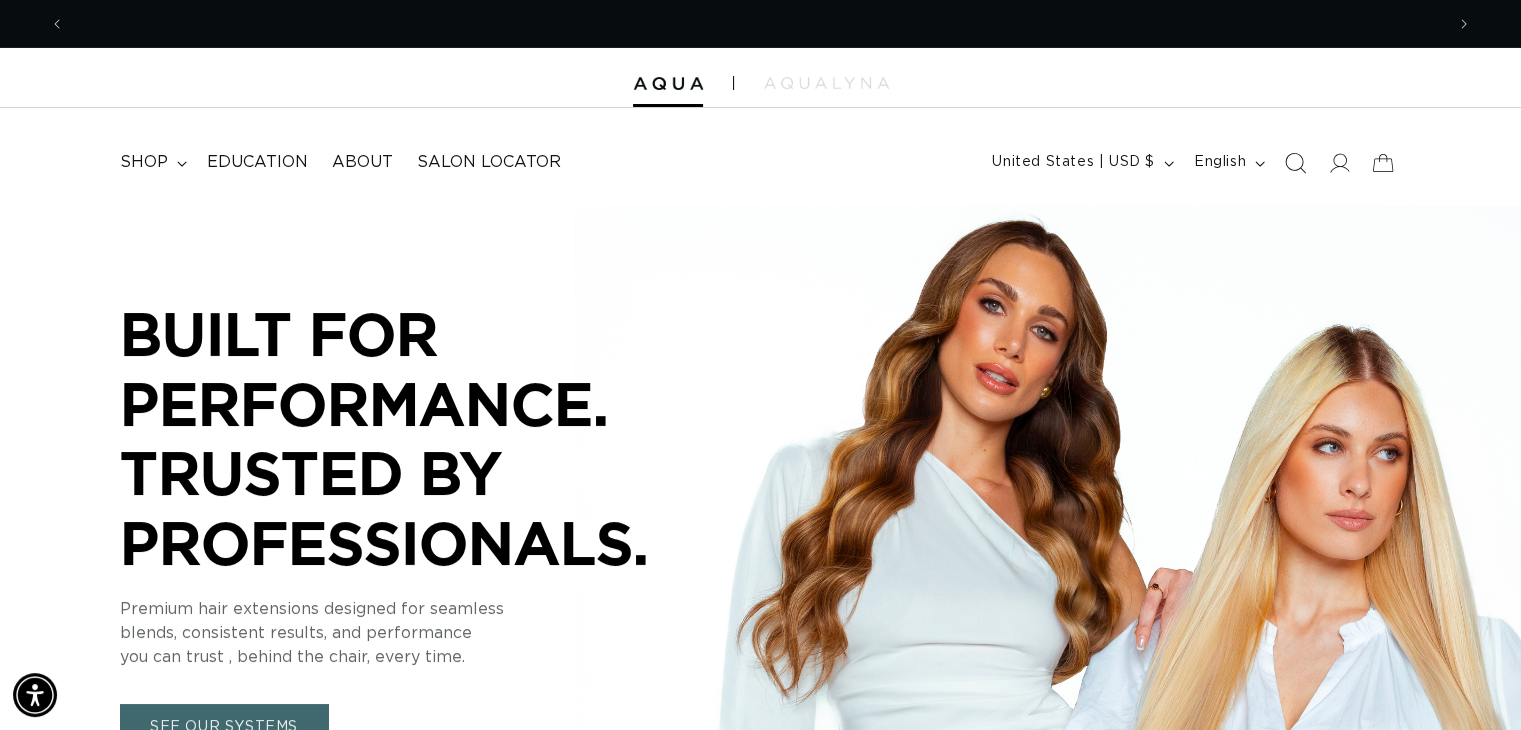 scroll, scrollTop: 0, scrollLeft: 0, axis: both 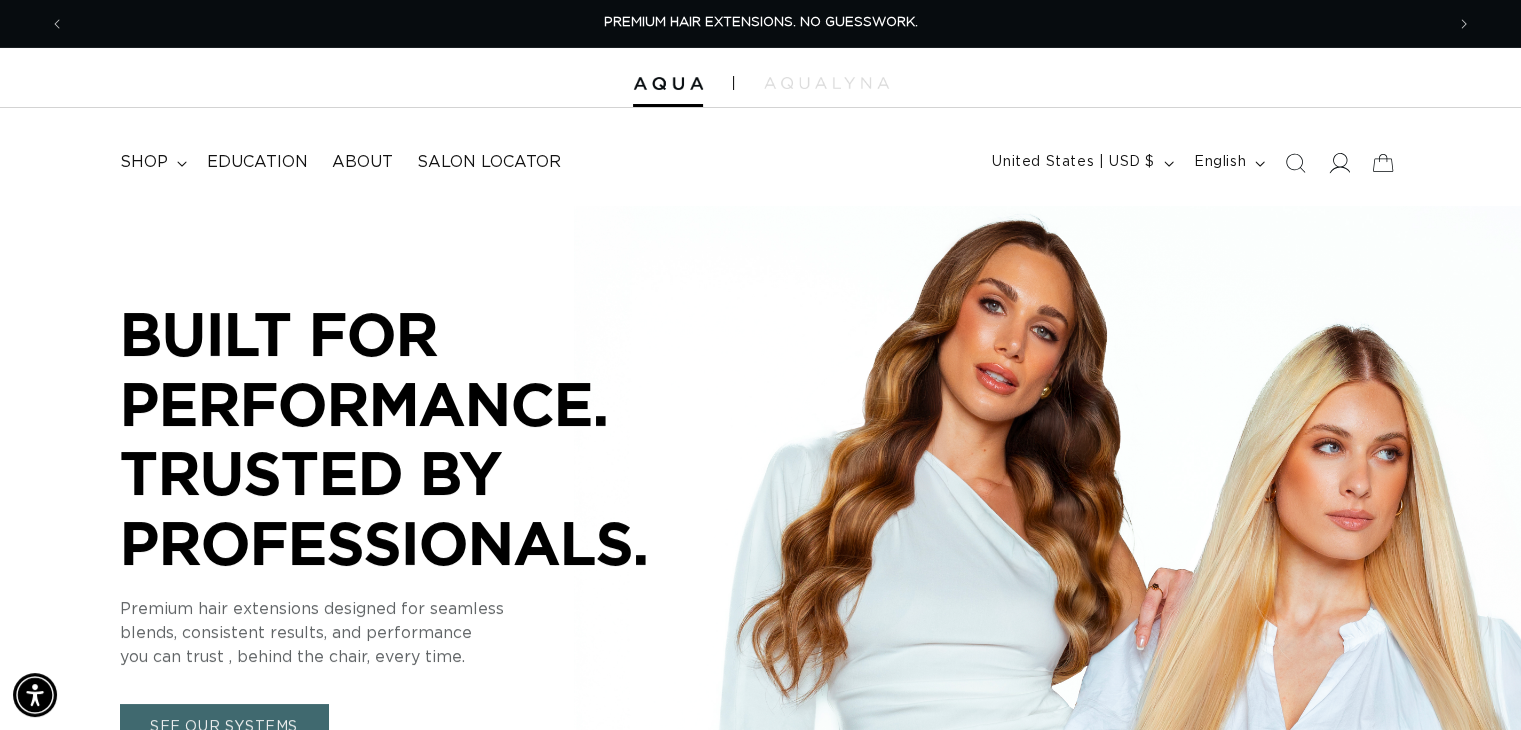 click 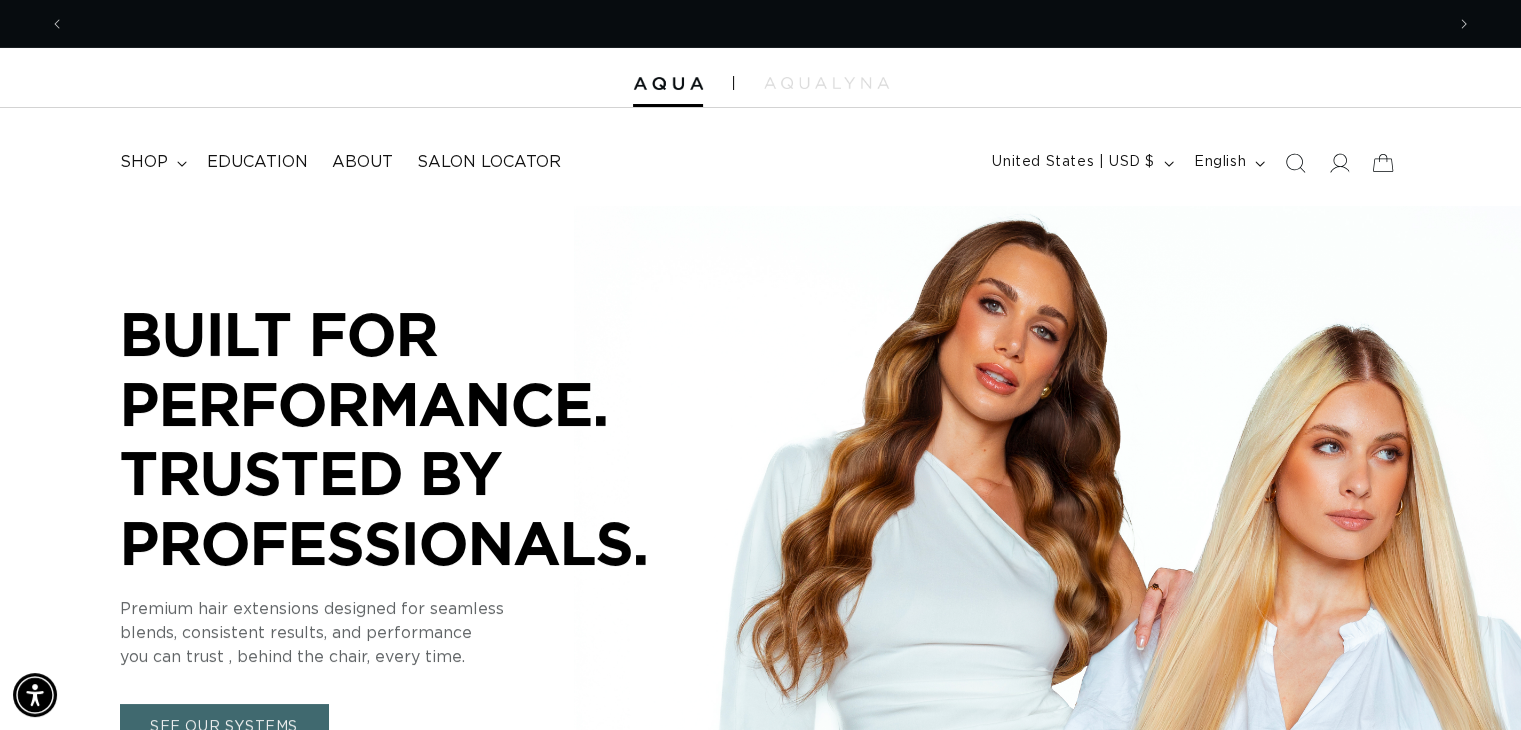 scroll, scrollTop: 0, scrollLeft: 1379, axis: horizontal 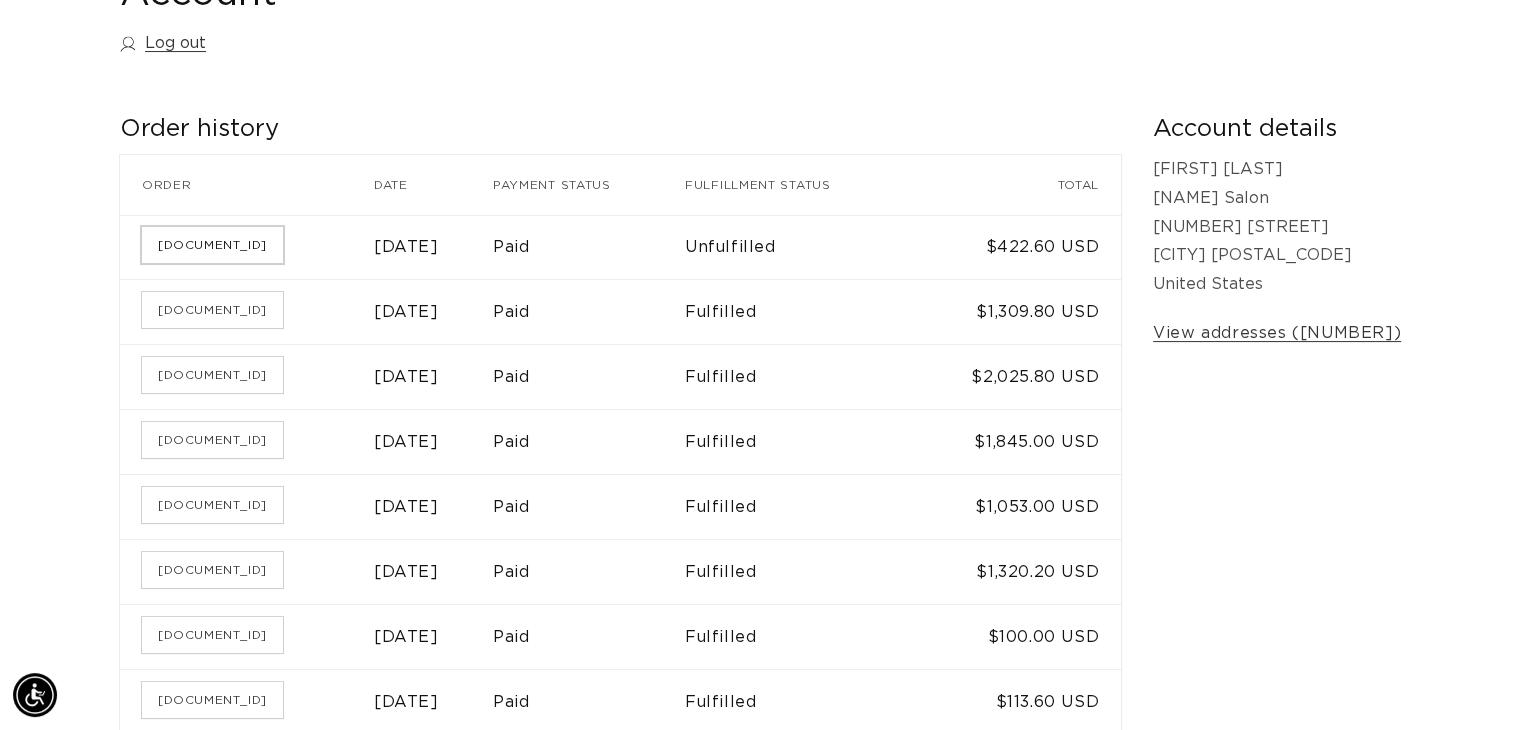 click on "[DOCUMENT_ID]" at bounding box center [212, 245] 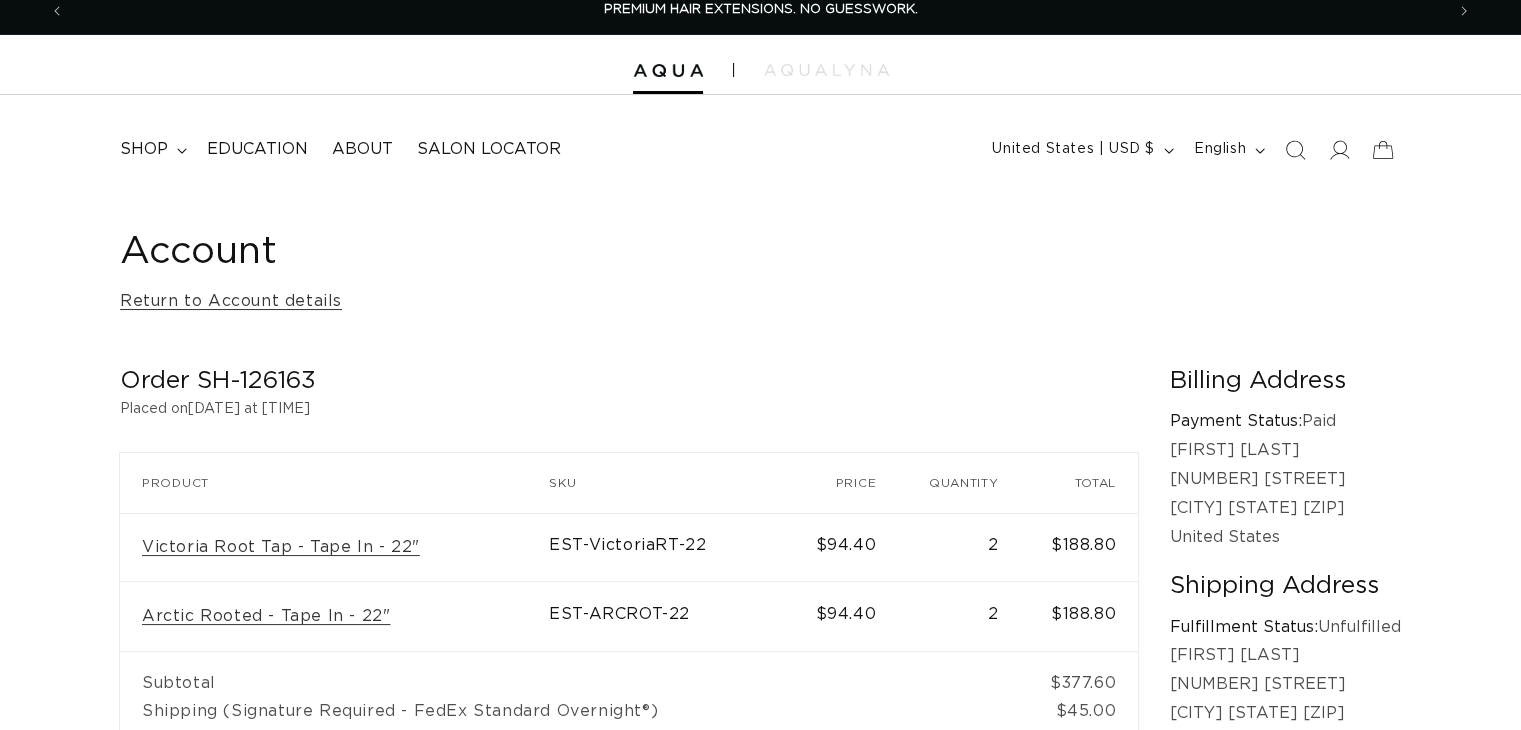 scroll, scrollTop: 77, scrollLeft: 0, axis: vertical 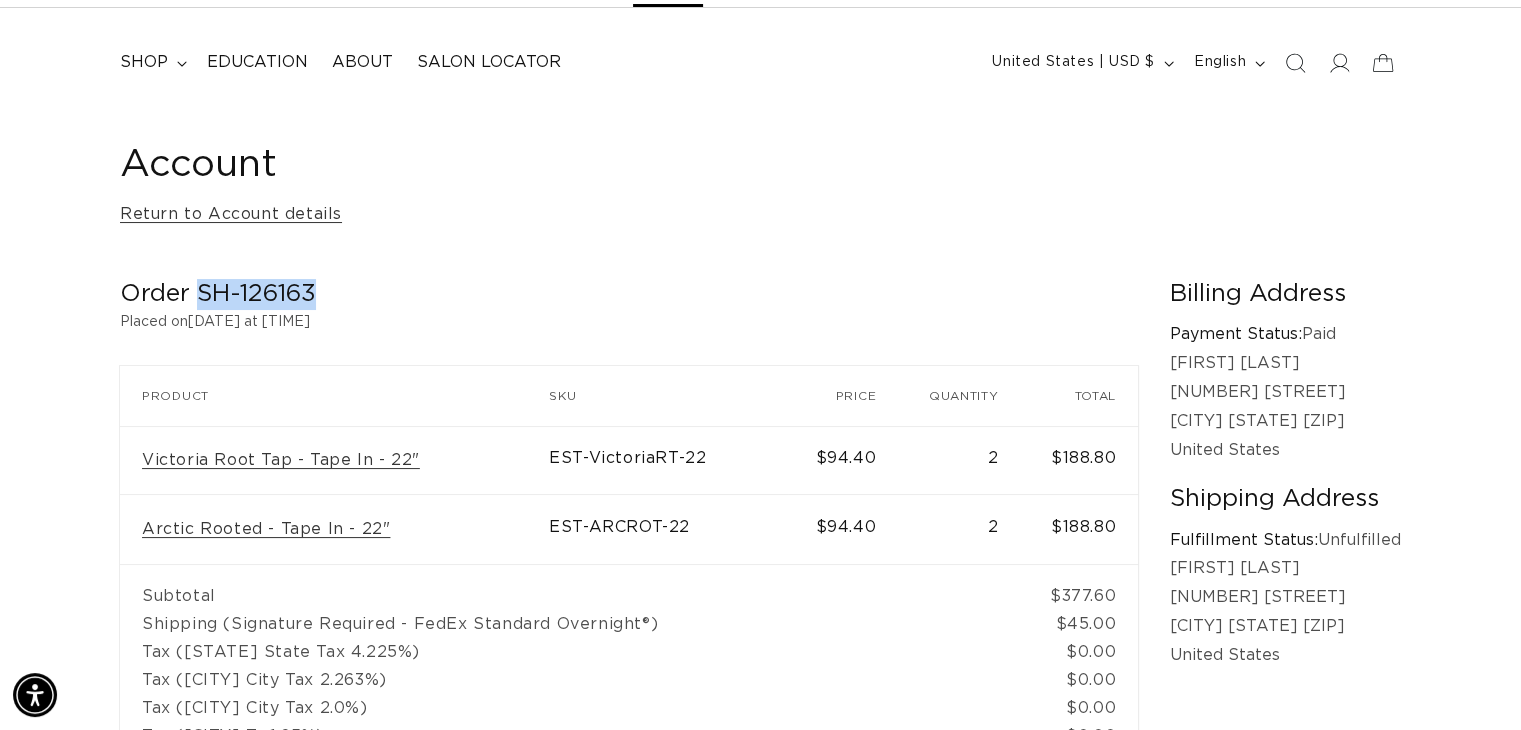 drag, startPoint x: 330, startPoint y: 306, endPoint x: 199, endPoint y: 280, distance: 133.55524 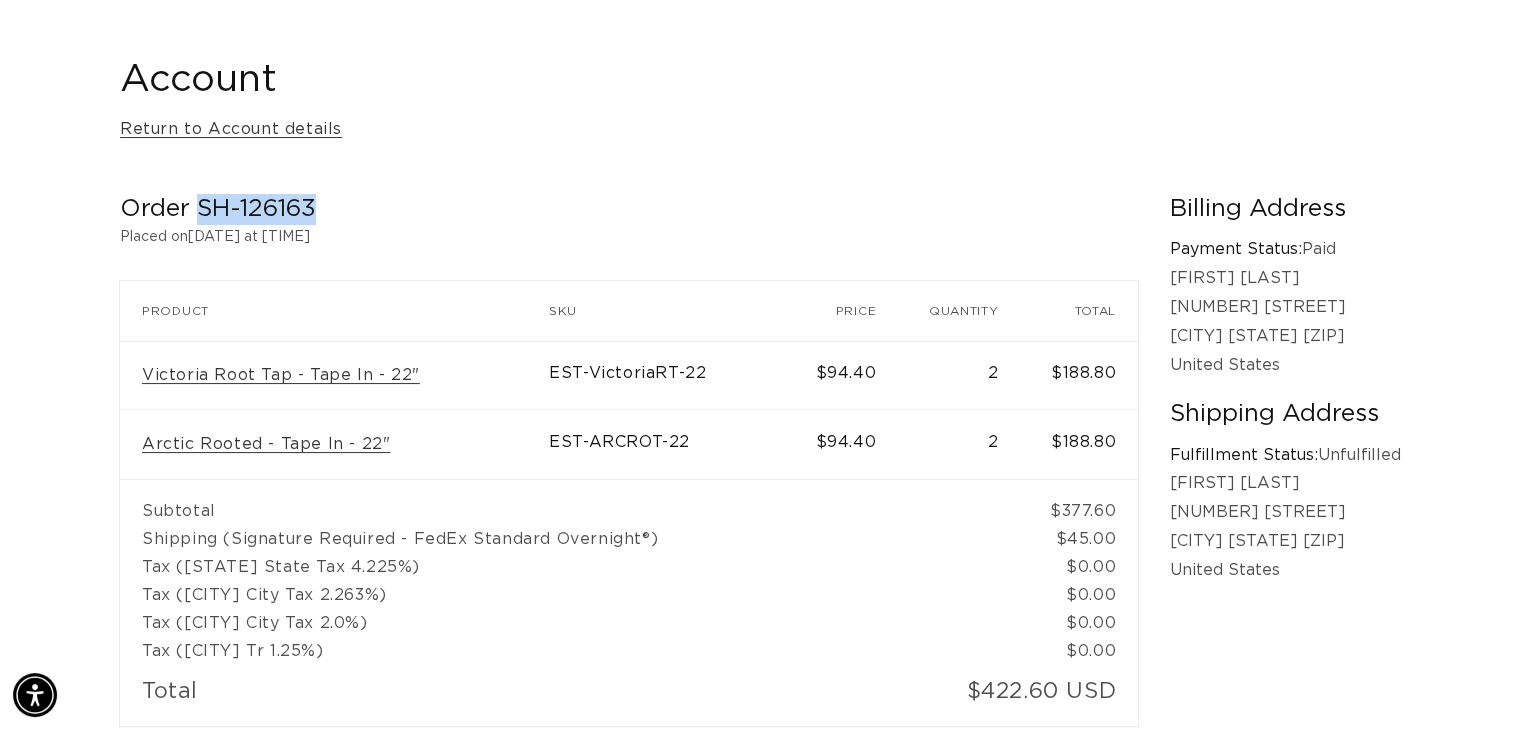 scroll, scrollTop: 100, scrollLeft: 0, axis: vertical 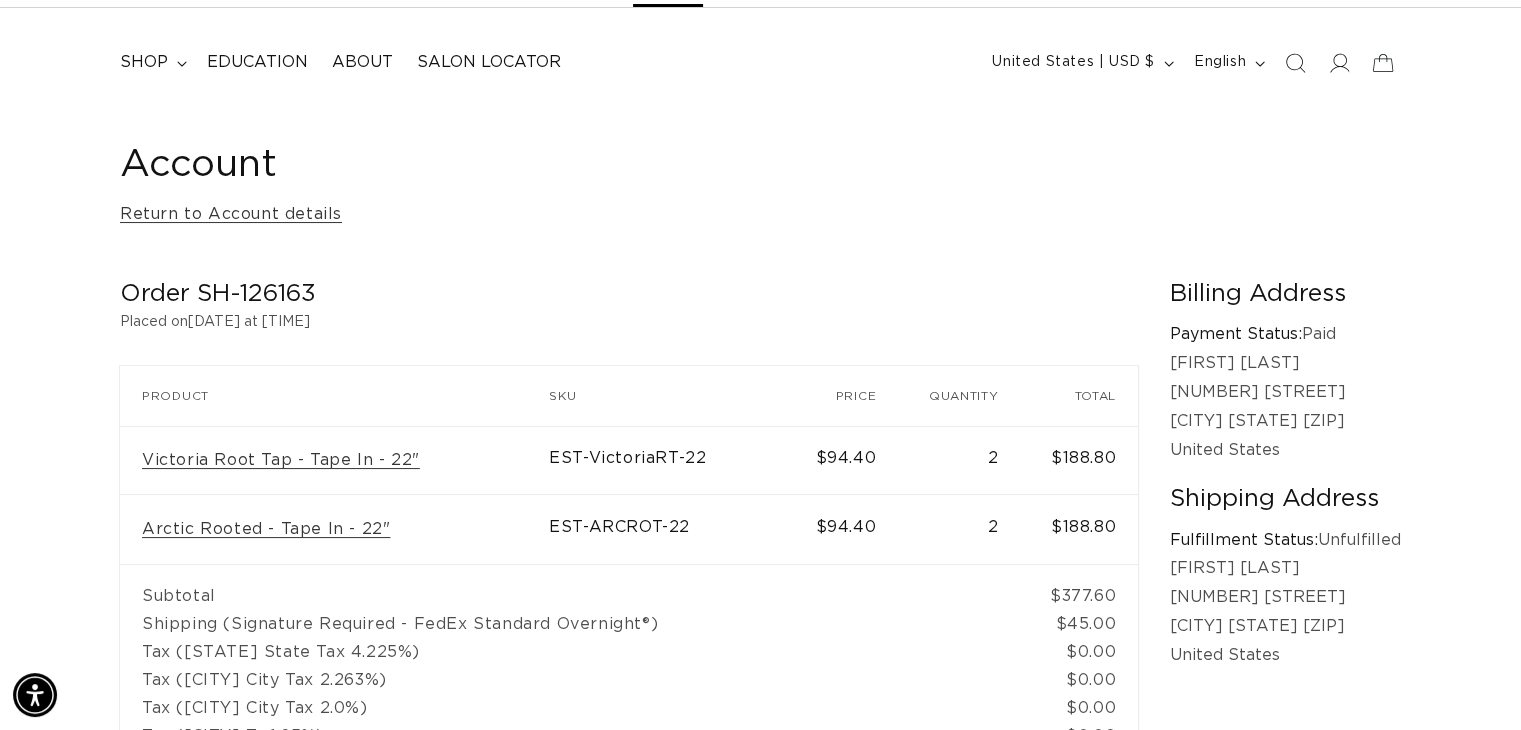 click on "Account
Return to Account details
Order SH-126163 Placed on  [DATE] at [TIME]
Order SH-126163
Product
SKU
Price
Quantity
Total
Victoria Root Tap - Tape In - 22"
EST-VictoriaRT-22
$94.40
2
$188.80
Arctic Rooted - Tape In - 22"
EST-ARCROT-22
$94.40
2
$188.80
Subtotal
$377.60
Total" at bounding box center (760, 476) 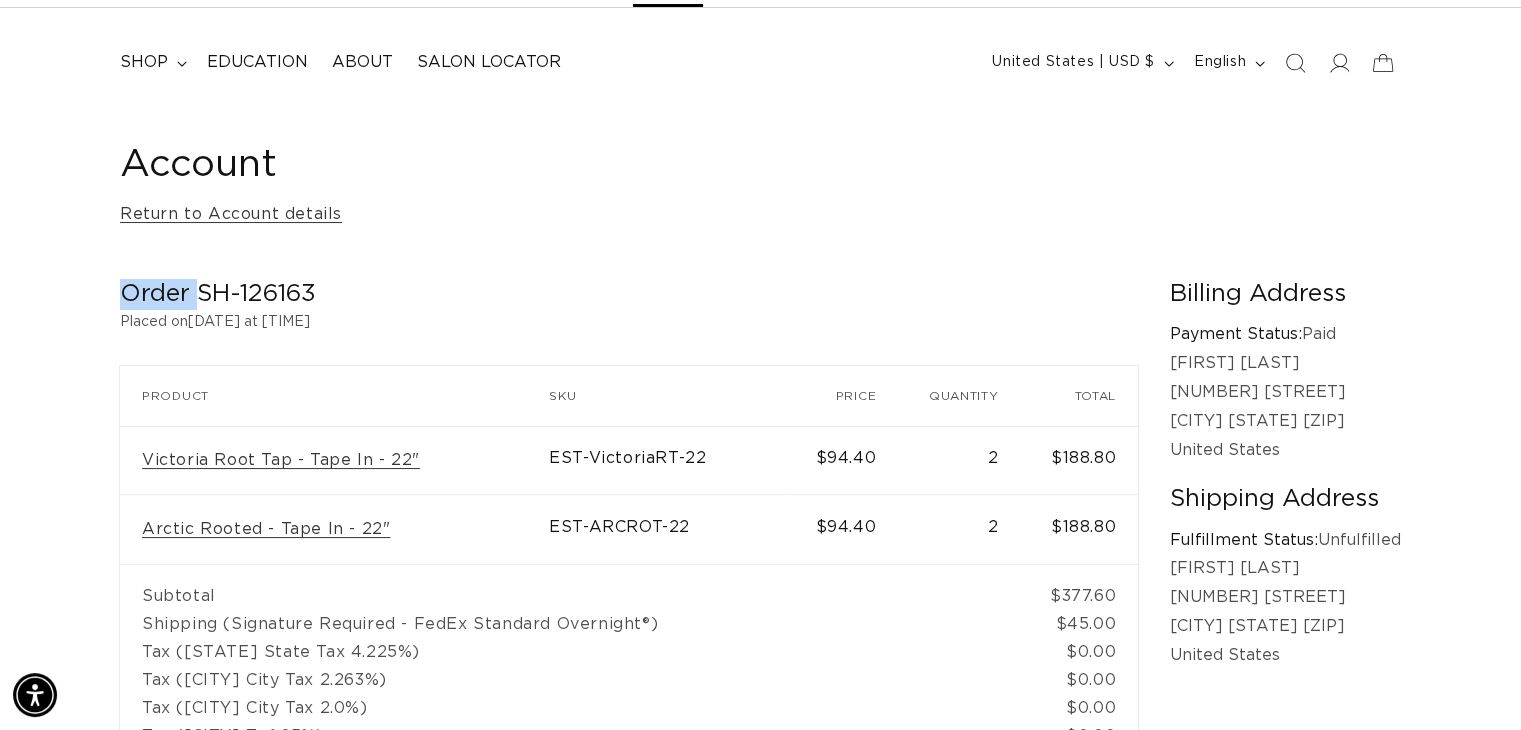 click on "Account
Return to Account details
Order SH-126163 Placed on  [DATE] at [TIME]
Order SH-126163
Product
SKU
Price
Quantity
Total
Victoria Root Tap - Tape In - 22"
EST-VictoriaRT-22
$94.40
2
$188.80
Arctic Rooted - Tape In - 22"
EST-ARCROT-22
$94.40
2
$188.80
Subtotal
$377.60
Total" at bounding box center (760, 476) 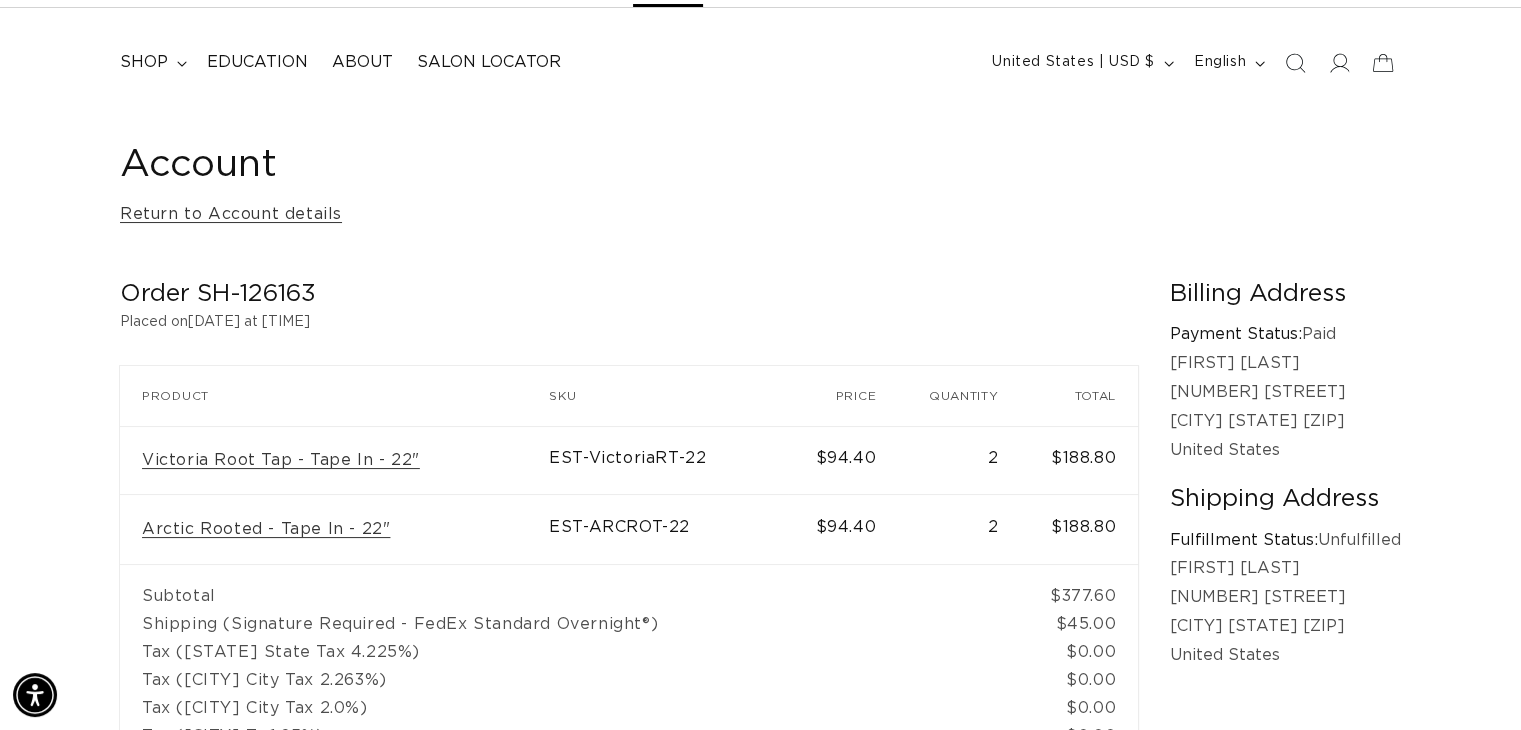 scroll, scrollTop: 0, scrollLeft: 1379, axis: horizontal 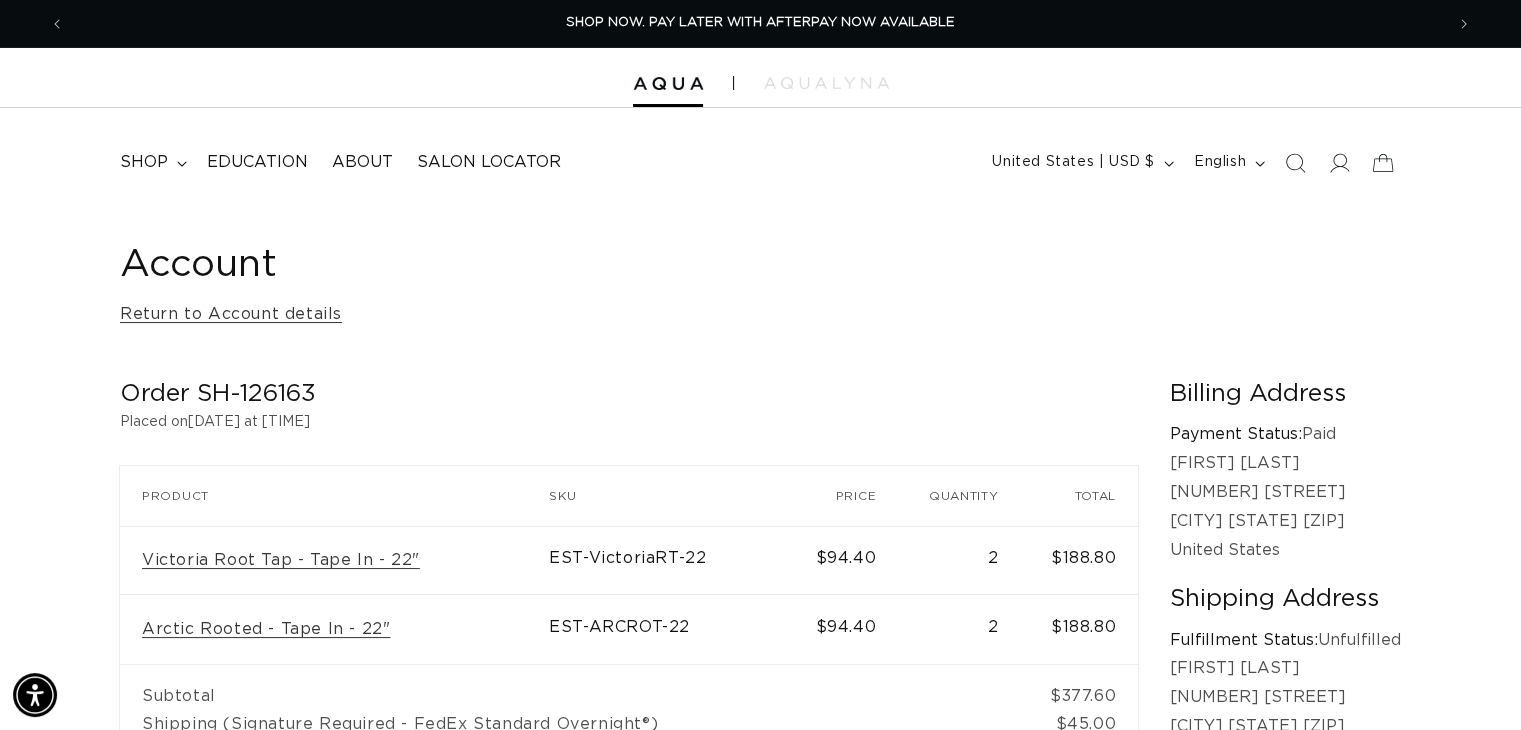 click on "Account" at bounding box center [760, 265] 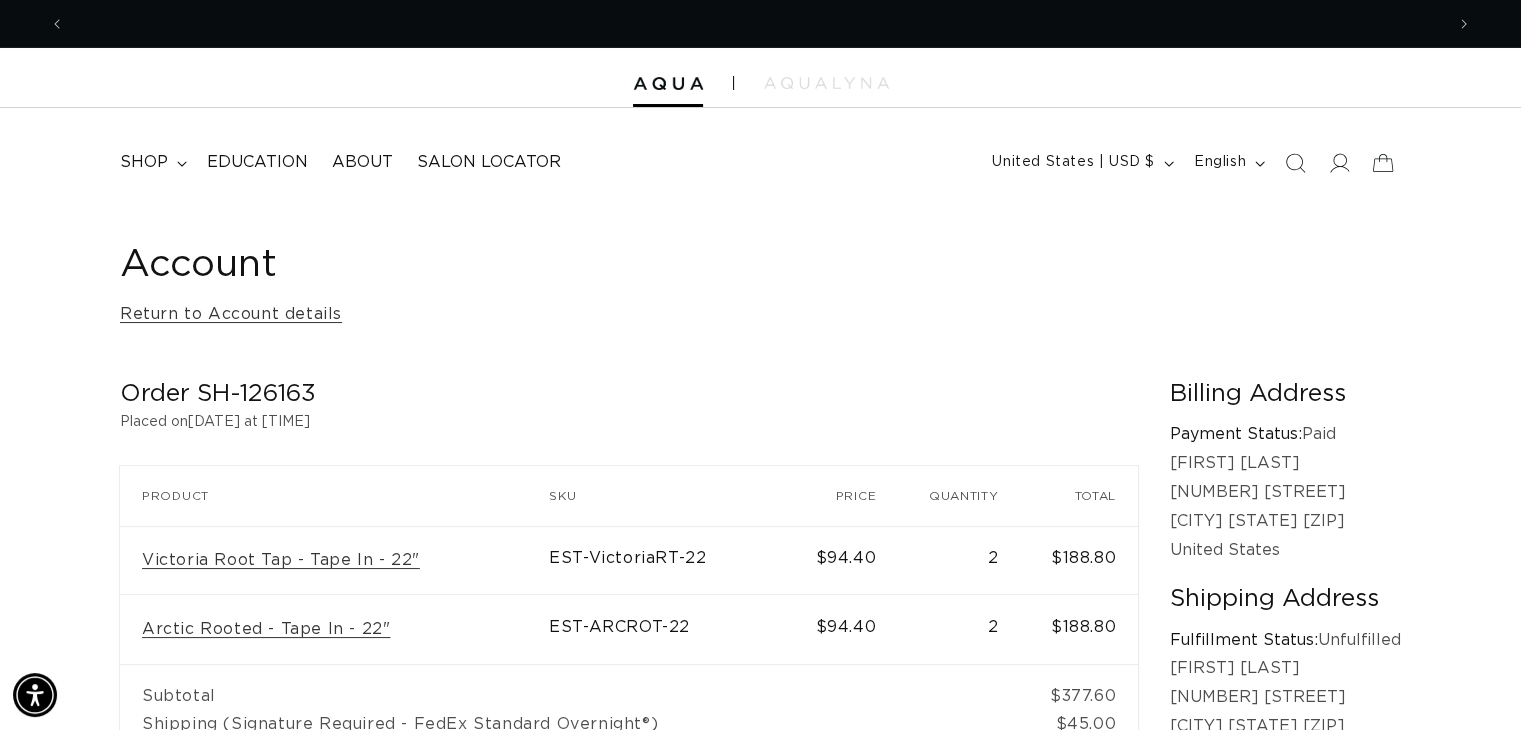 scroll, scrollTop: 0, scrollLeft: 2757, axis: horizontal 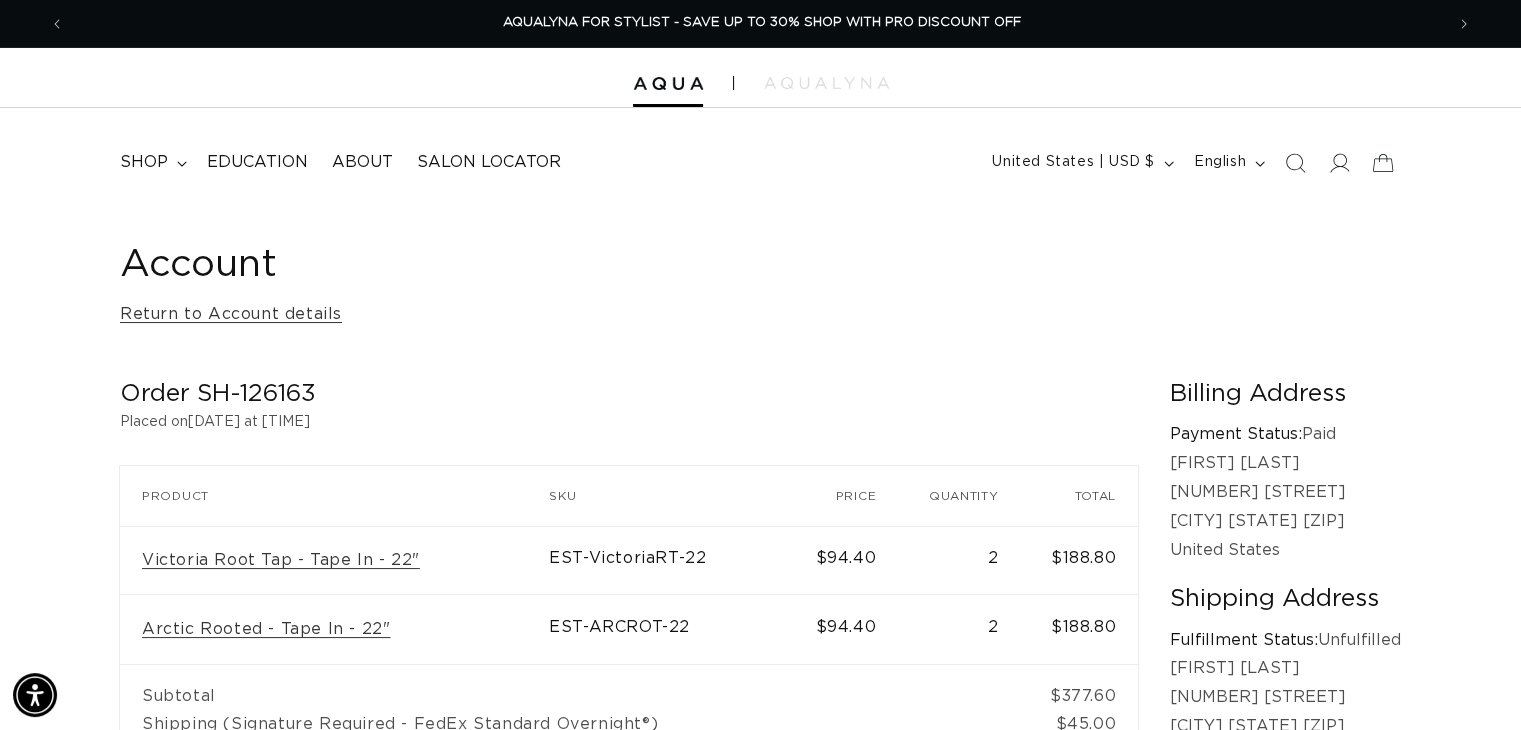 click on "Account
Return to Account details" at bounding box center (760, 285) 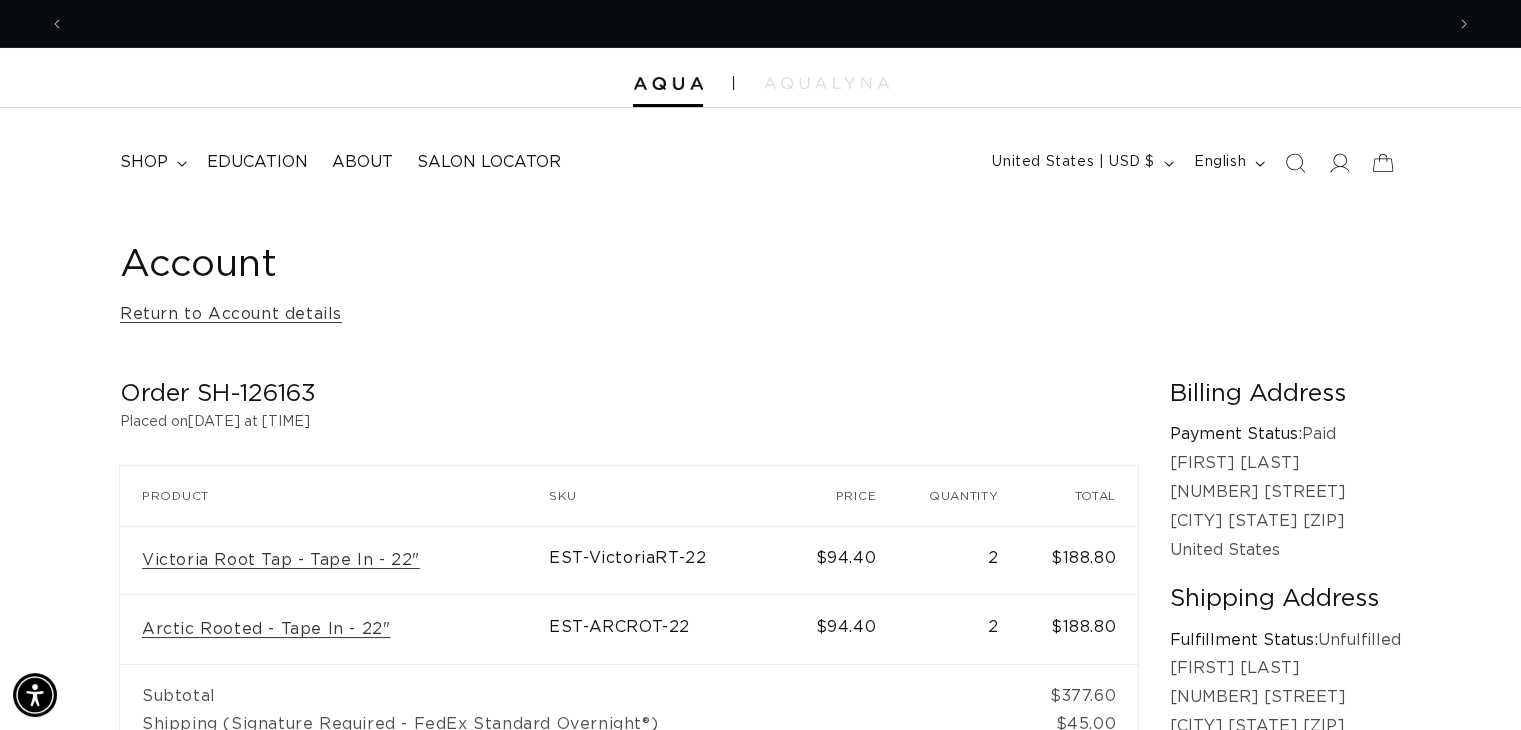 scroll, scrollTop: 0, scrollLeft: 0, axis: both 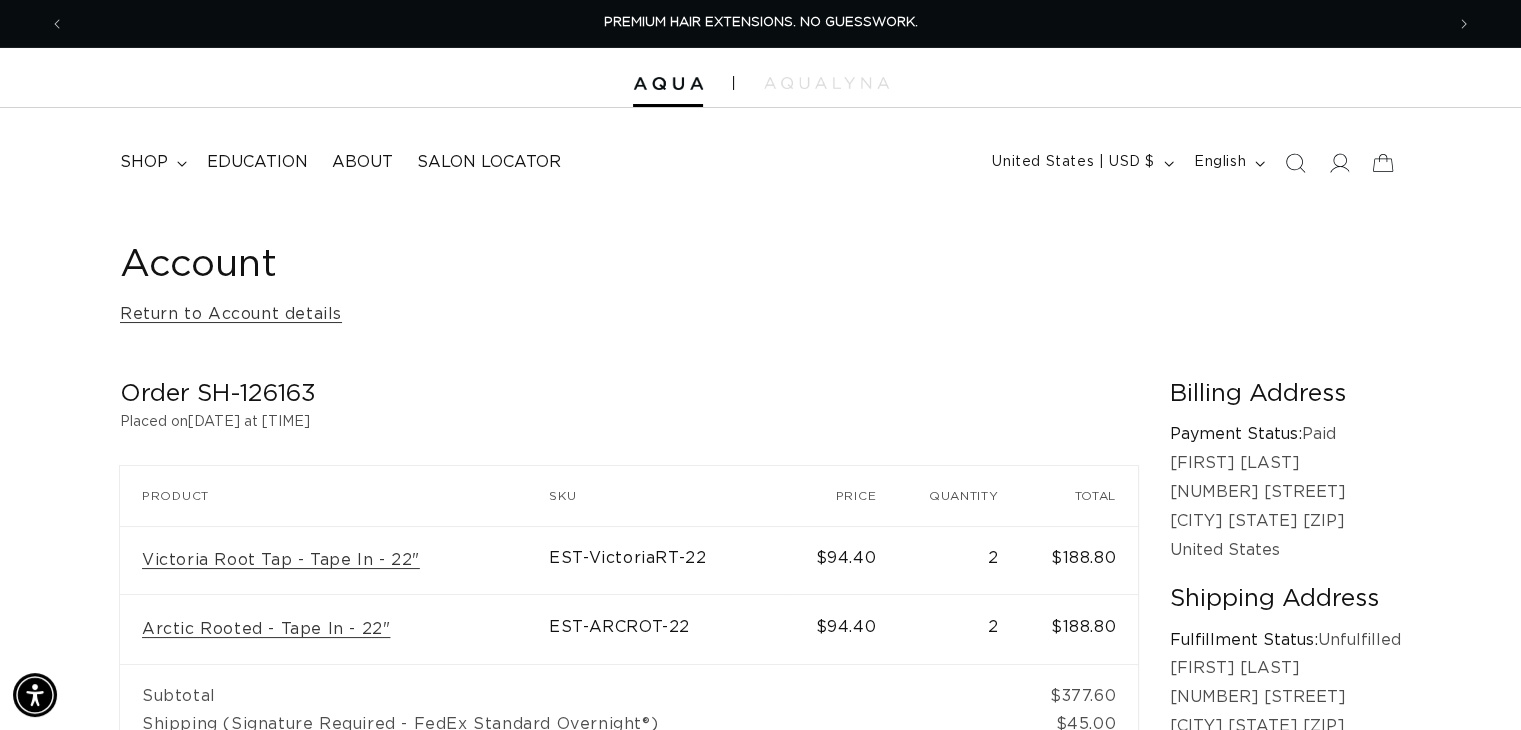 click on "Account
Return to Account details
Order SH-126163 Placed on  [DATE] at [TIME]
Order SH-126163
Product
SKU
Price
Quantity
Total
Victoria Root Tap - Tape In - 22"
EST-VictoriaRT-22
$94.40
2
$188.80
Arctic Rooted - Tape In - 22"
EST-ARCROT-22
$94.40
2
$188.80
Subtotal
$377.60
Total" at bounding box center [760, 576] 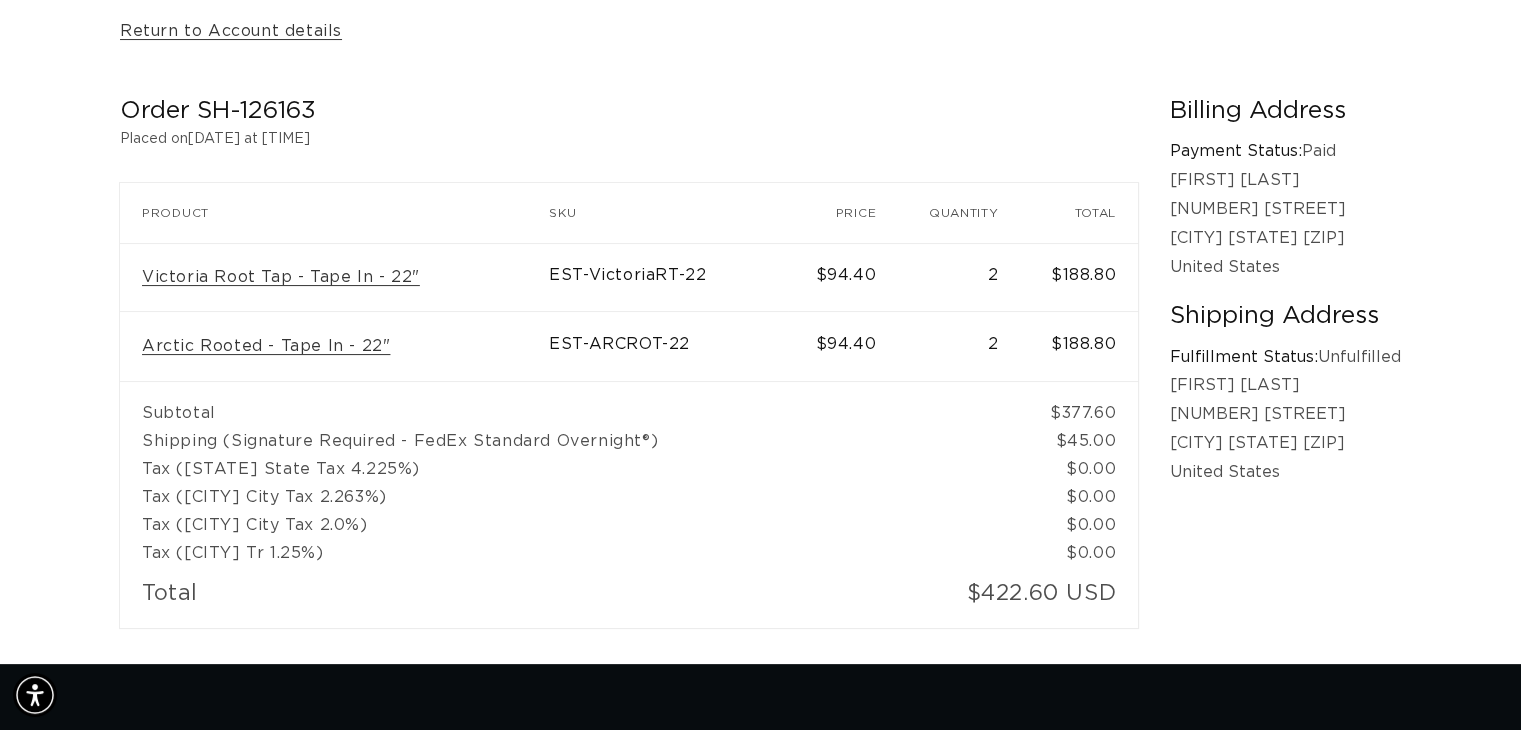 scroll, scrollTop: 500, scrollLeft: 0, axis: vertical 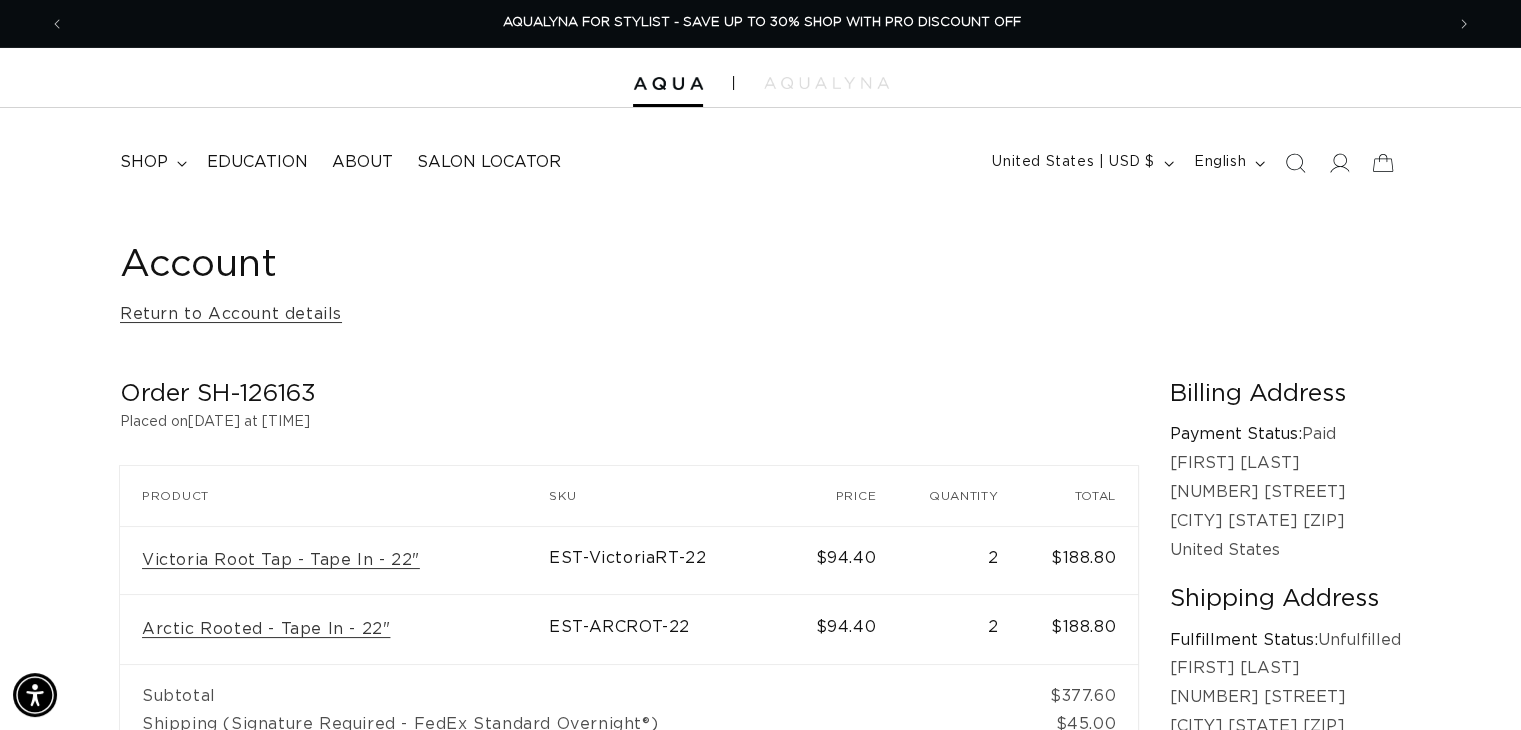 drag, startPoint x: 860, startPoint y: 425, endPoint x: 910, endPoint y: 453, distance: 57.306194 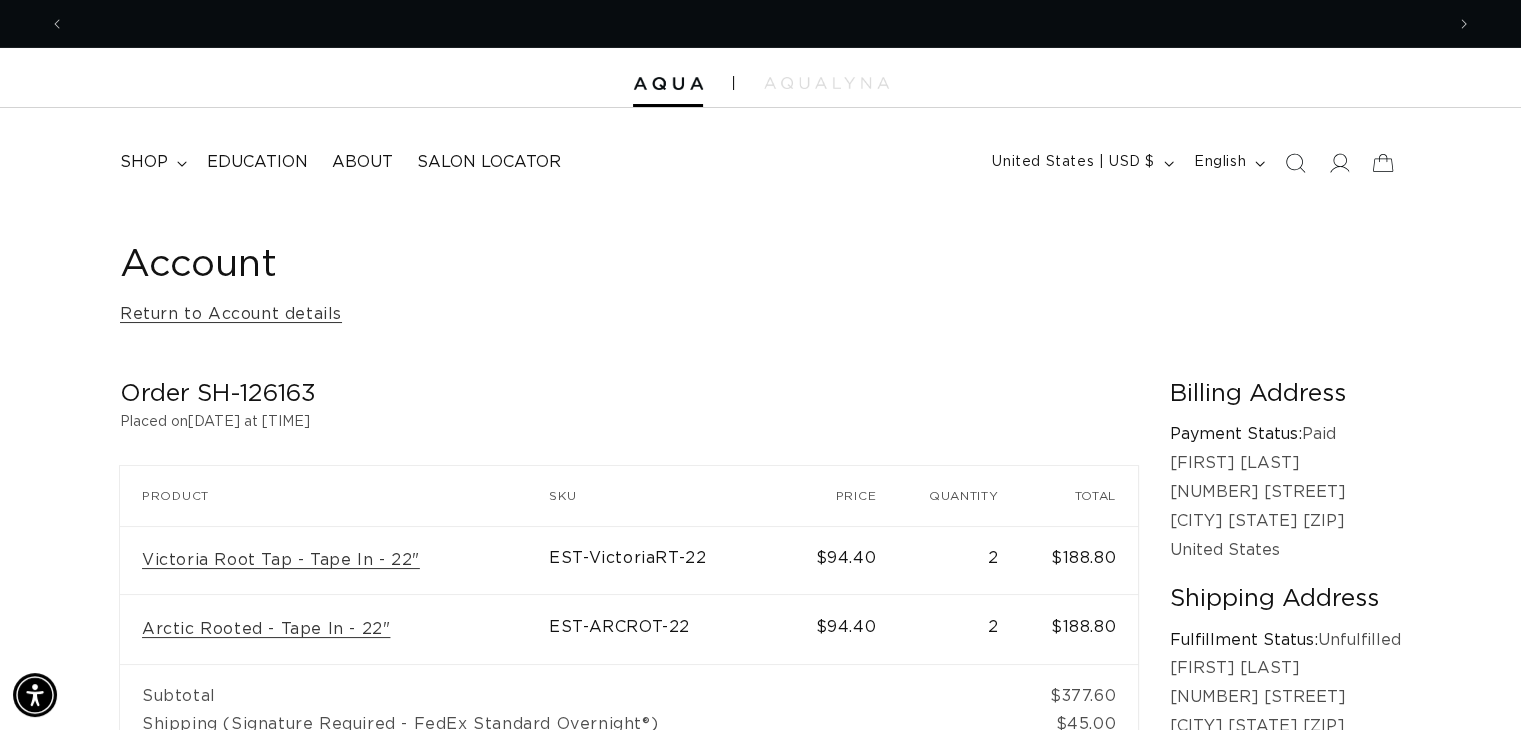 click on "Account
Return to Account details
Order SH-126163 Placed on  [DATE] at [TIME]
Order SH-126163
Product
SKU
Price
Quantity
Total
Victoria Root Tap - Tape In - 22"
EST-VictoriaRT-22
$94.40
2
$188.80
Arctic Rooted - Tape In - 22"
EST-ARCROT-22
$94.40
2
$188.80
Subtotal
$377.60
Total" at bounding box center (760, 576) 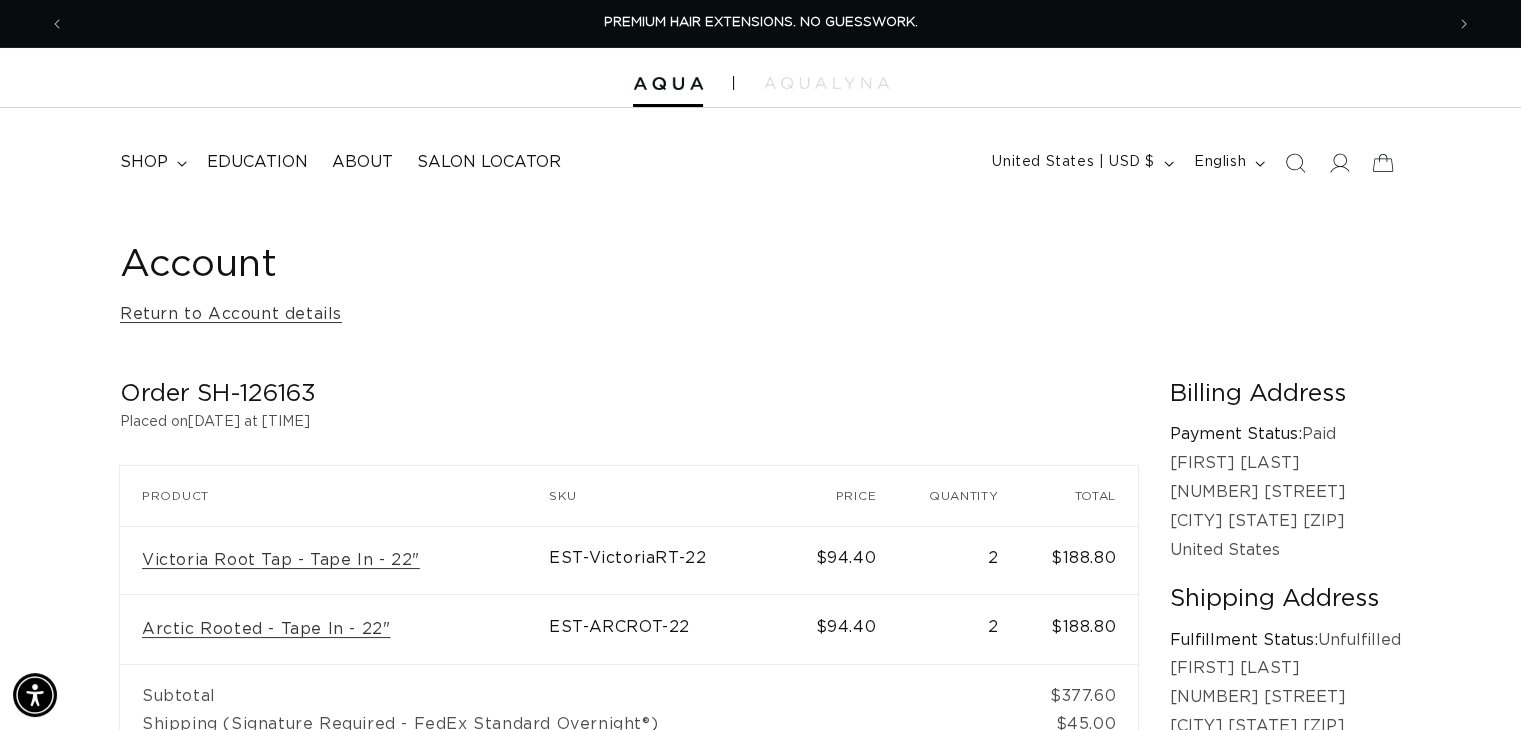 drag, startPoint x: 771, startPoint y: 339, endPoint x: 725, endPoint y: 337, distance: 46.043457 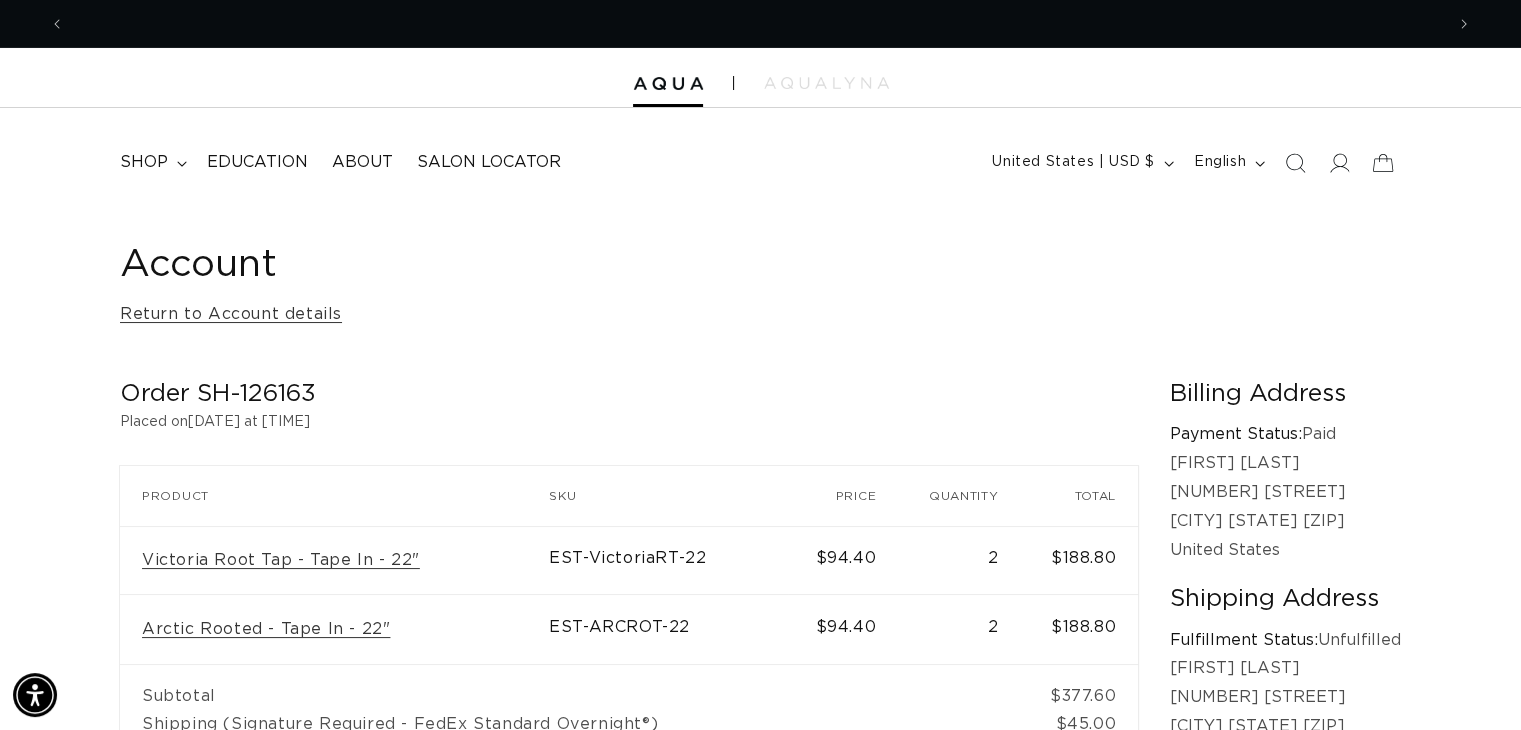 scroll, scrollTop: 0, scrollLeft: 1379, axis: horizontal 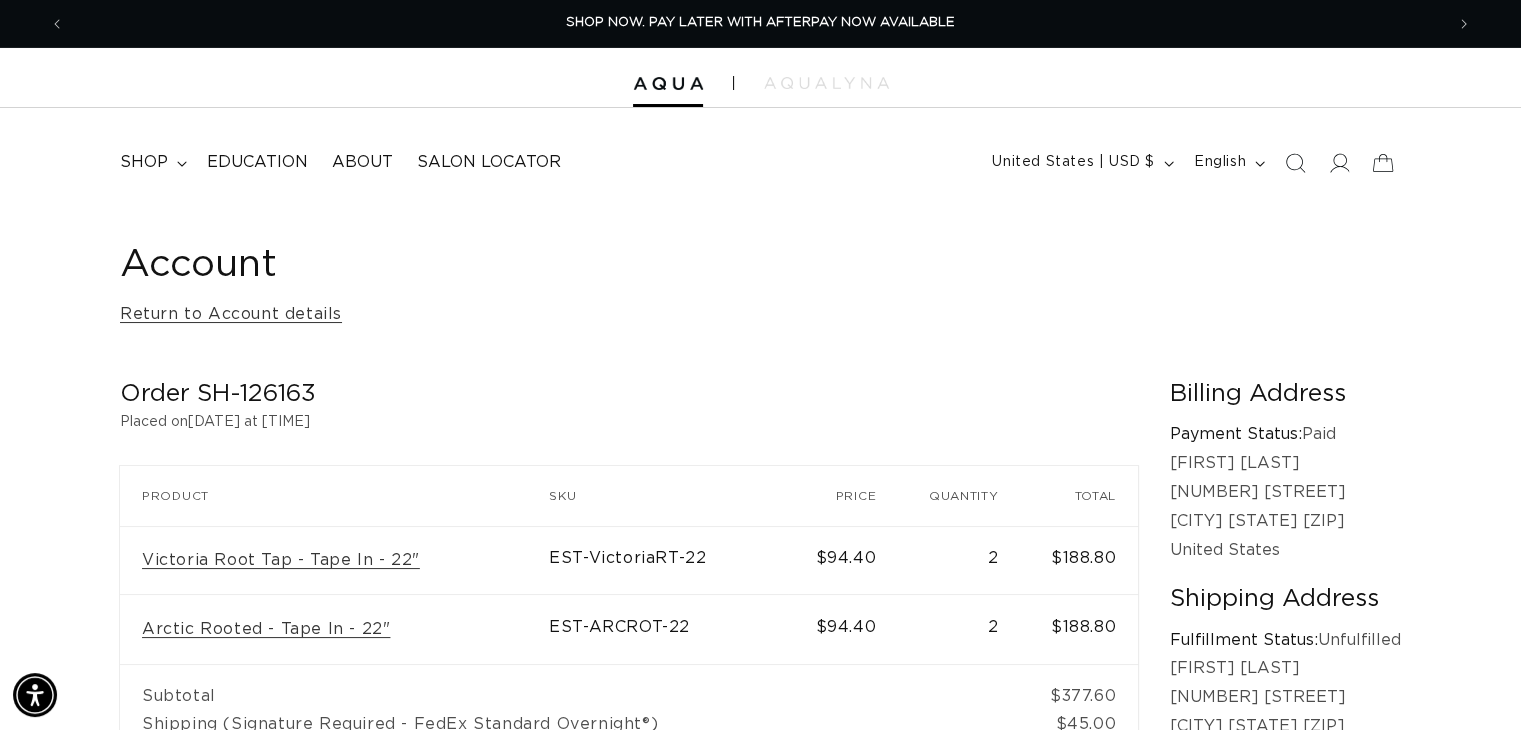 click on "Account
Return to Account details
Order SH-126163 Placed on  [DATE] at [TIME]
Order SH-126163
Product
SKU
Price
Quantity
Total
Victoria Root Tap - Tape In - 22"
EST-VictoriaRT-22
$94.40
2
$188.80
Arctic Rooted - Tape In - 22"
EST-ARCROT-22
$94.40
2
$188.80
Subtotal
$377.60
Total" at bounding box center (760, 576) 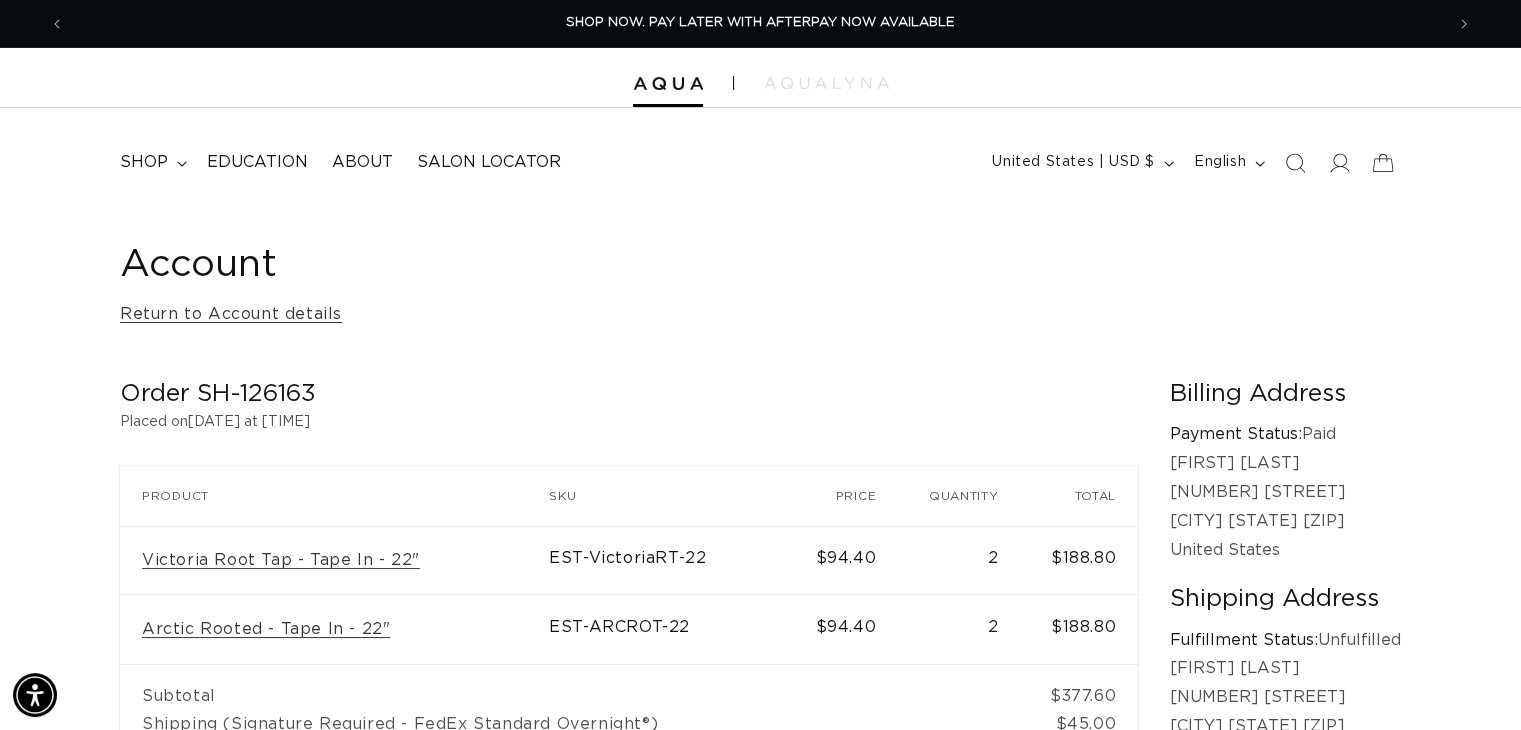 click on "Account
Return to Account details
Order SH-126163 Placed on  [DATE] at [TIME]
Order SH-126163
Product
SKU
Price
Quantity
Total
Victoria Root Tap - Tape In - 22"
EST-VictoriaRT-22
$94.40
2
$188.80
Arctic Rooted - Tape In - 22"
EST-ARCROT-22
$94.40
2
$188.80
Subtotal
$377.60
Total" at bounding box center [760, 576] 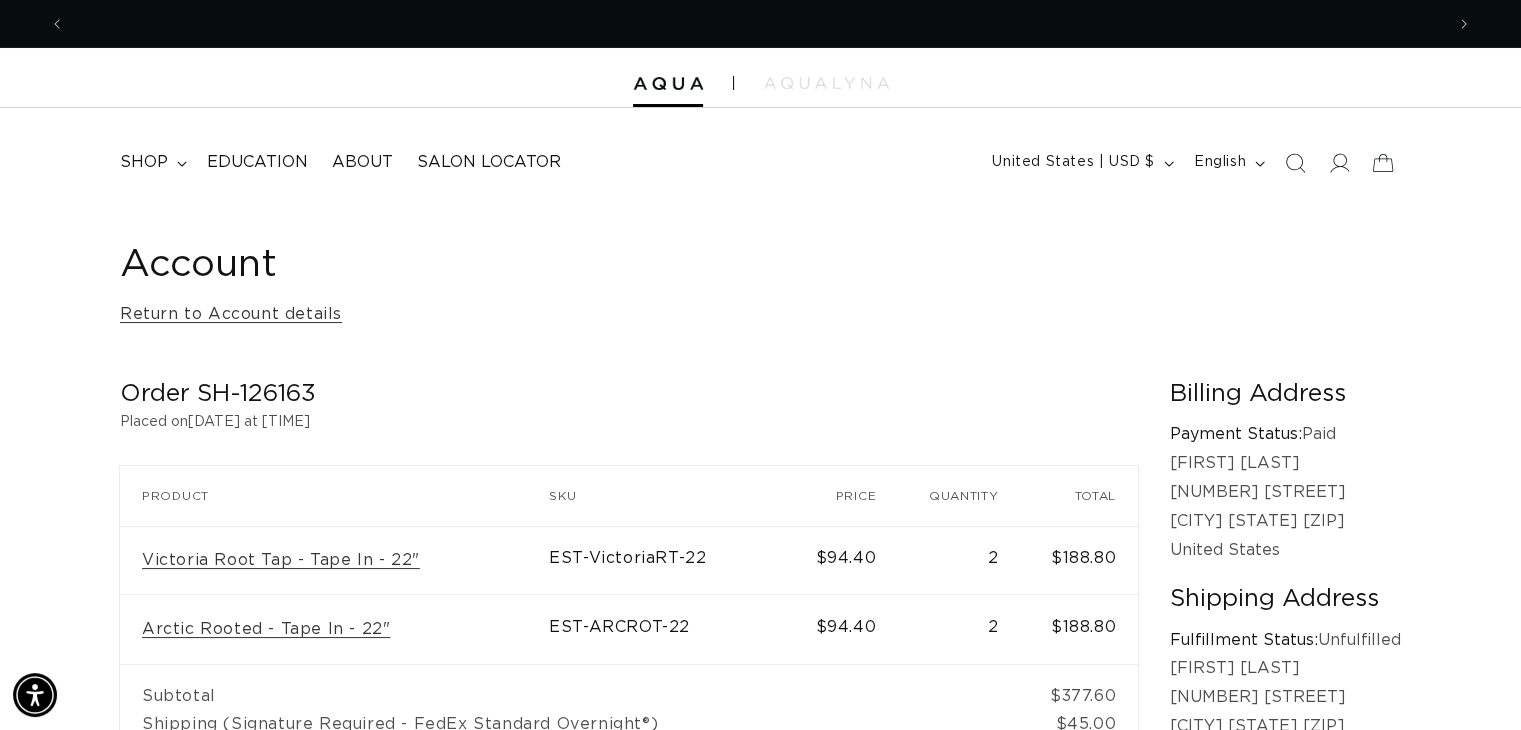 scroll, scrollTop: 0, scrollLeft: 1379, axis: horizontal 